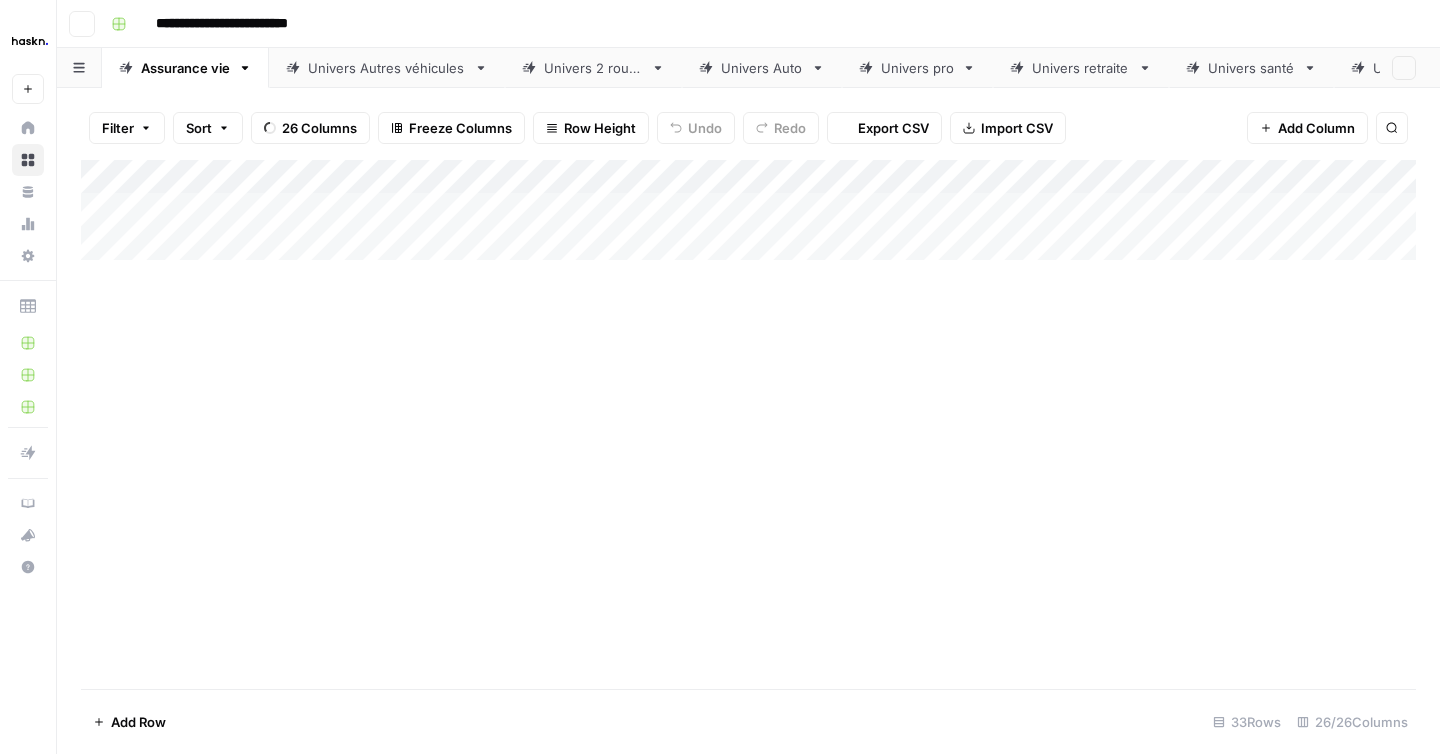scroll, scrollTop: 0, scrollLeft: 0, axis: both 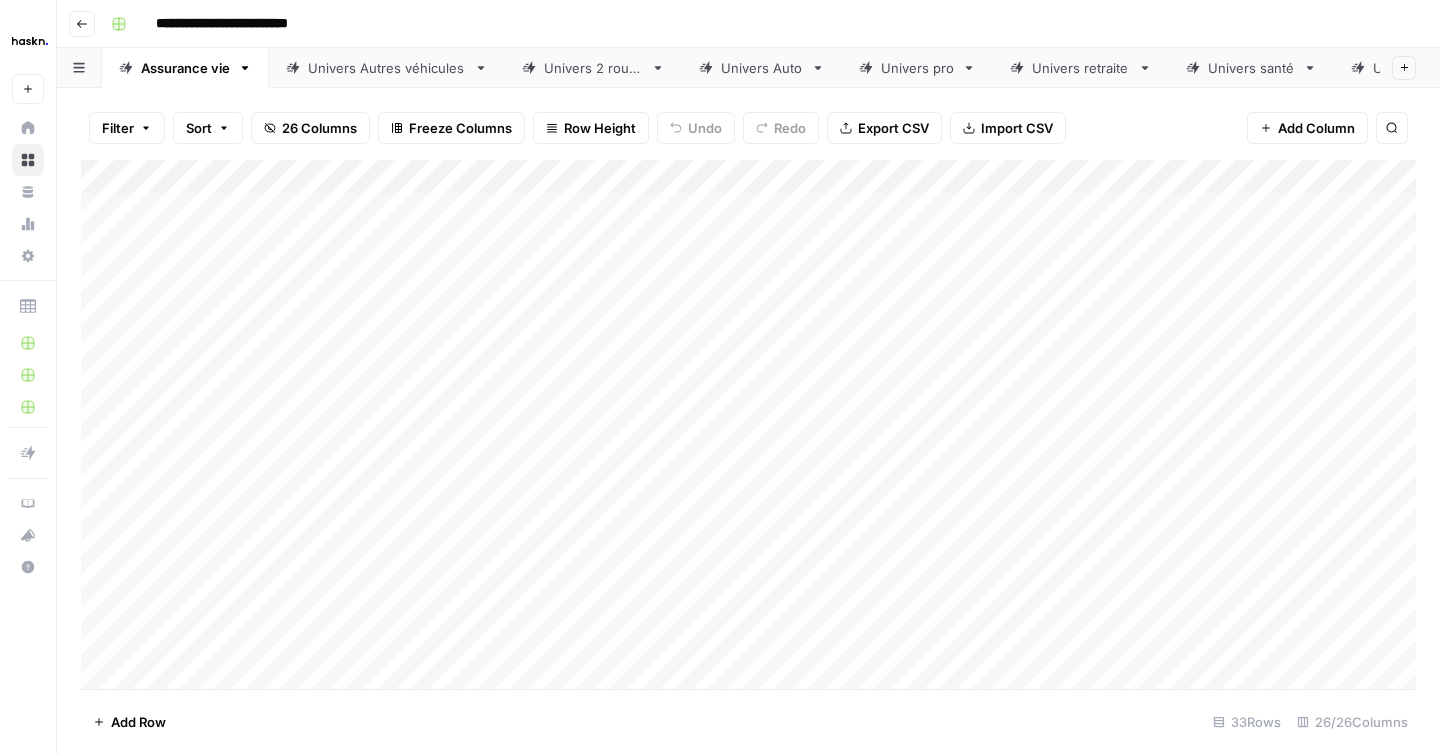 click on "Univers pro" at bounding box center (917, 68) 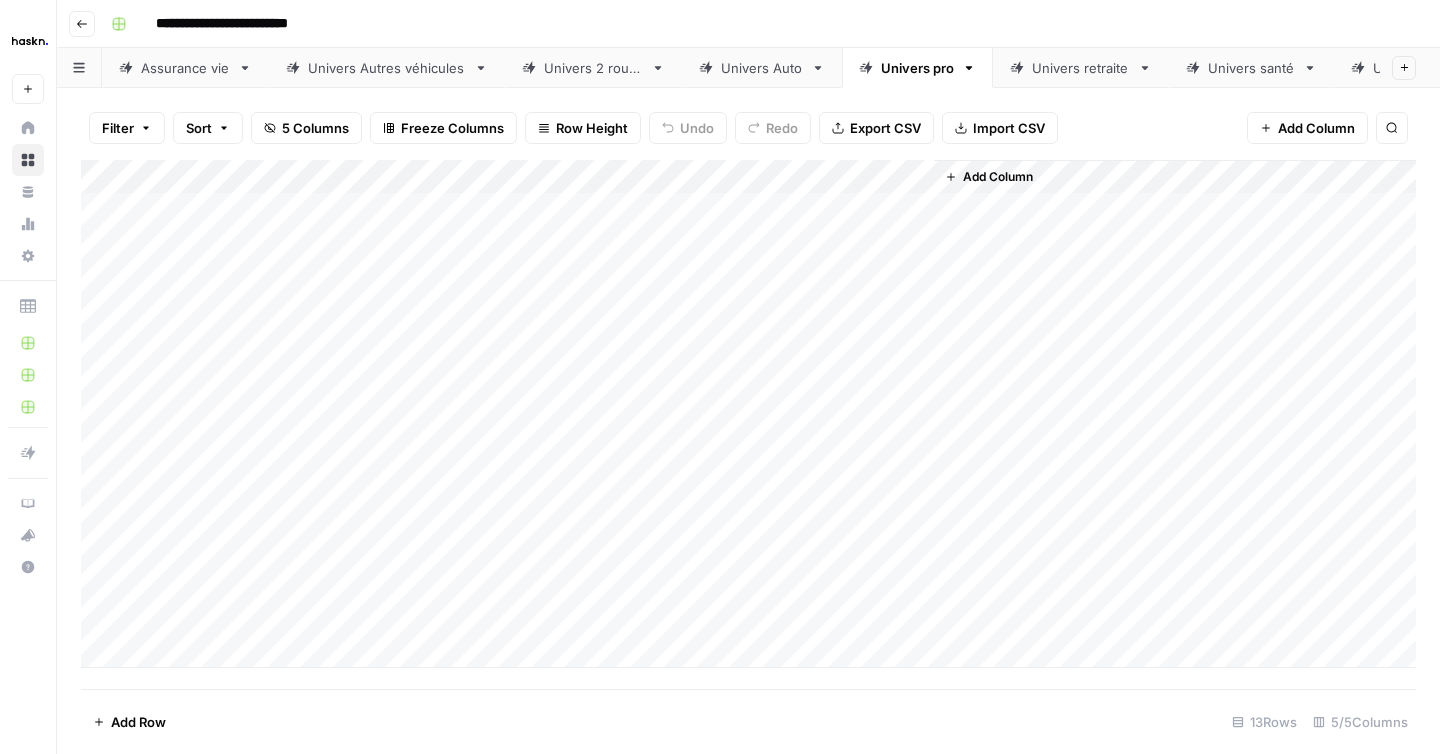 click on "Add Column" at bounding box center [748, 414] 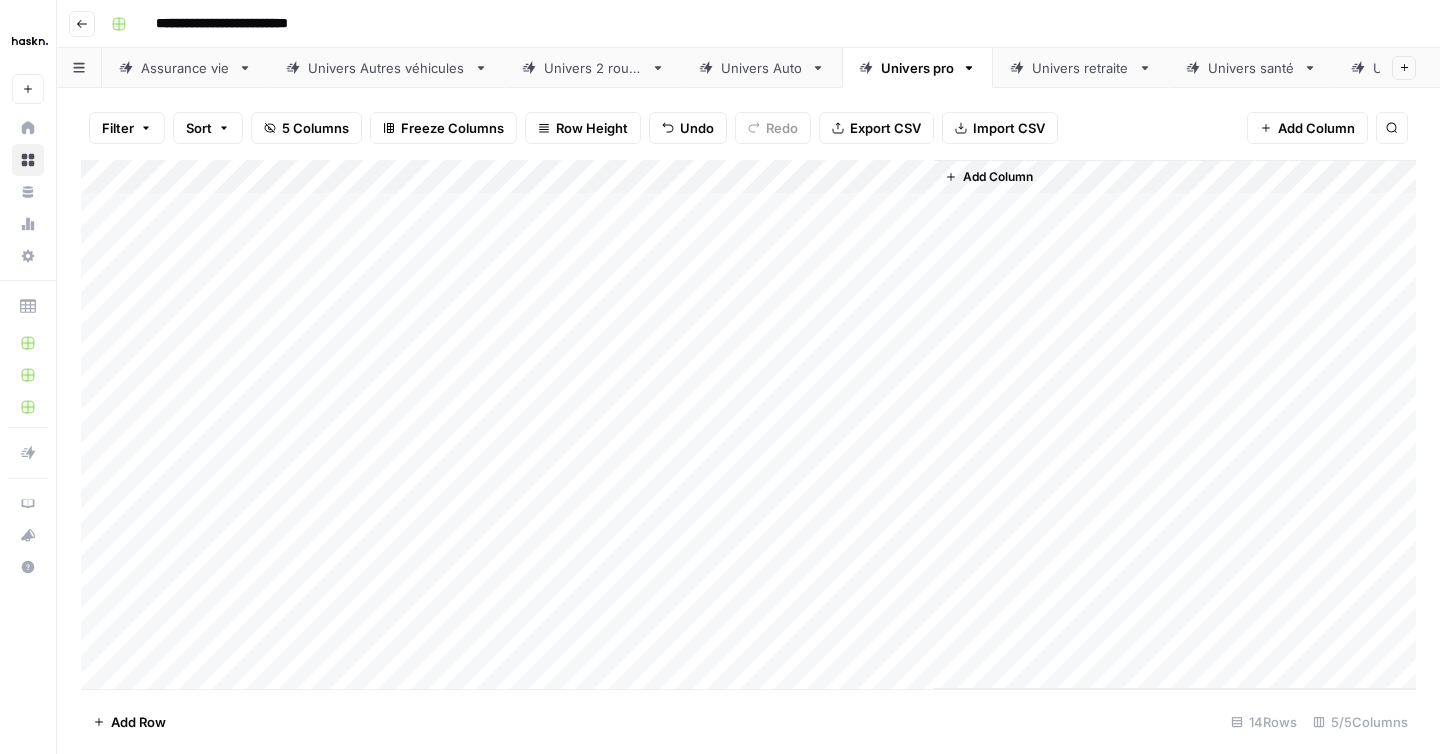 click on "Add Column" at bounding box center [748, 424] 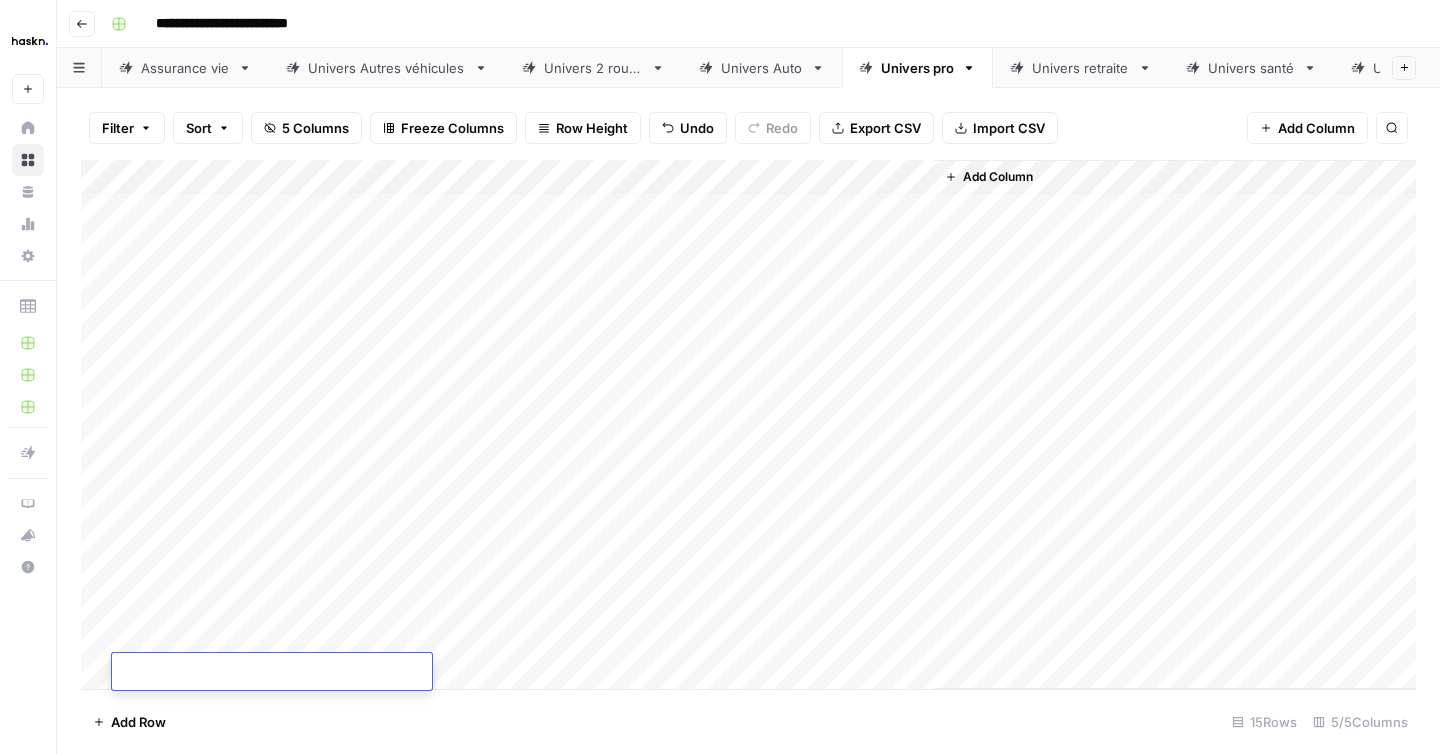 scroll, scrollTop: 14, scrollLeft: 0, axis: vertical 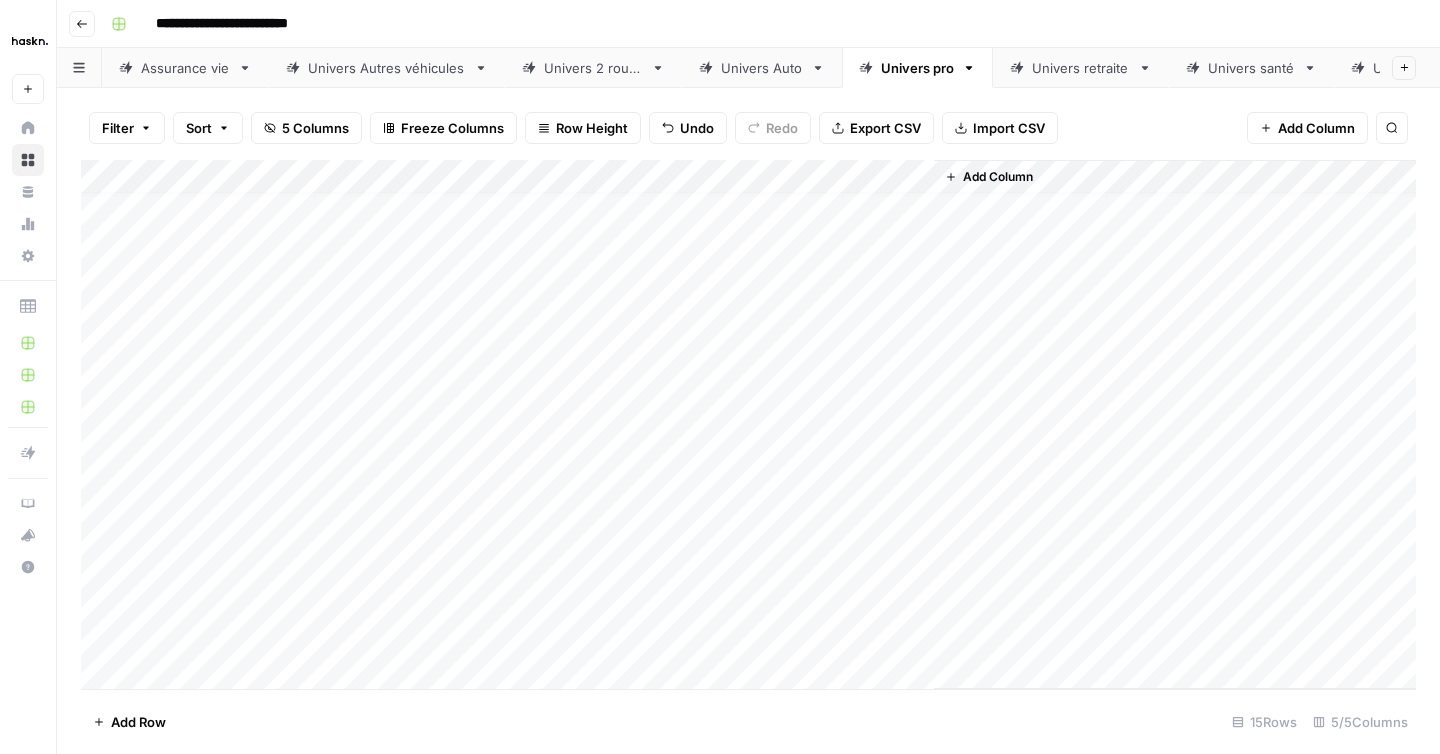 click on "Add Column" at bounding box center [748, 424] 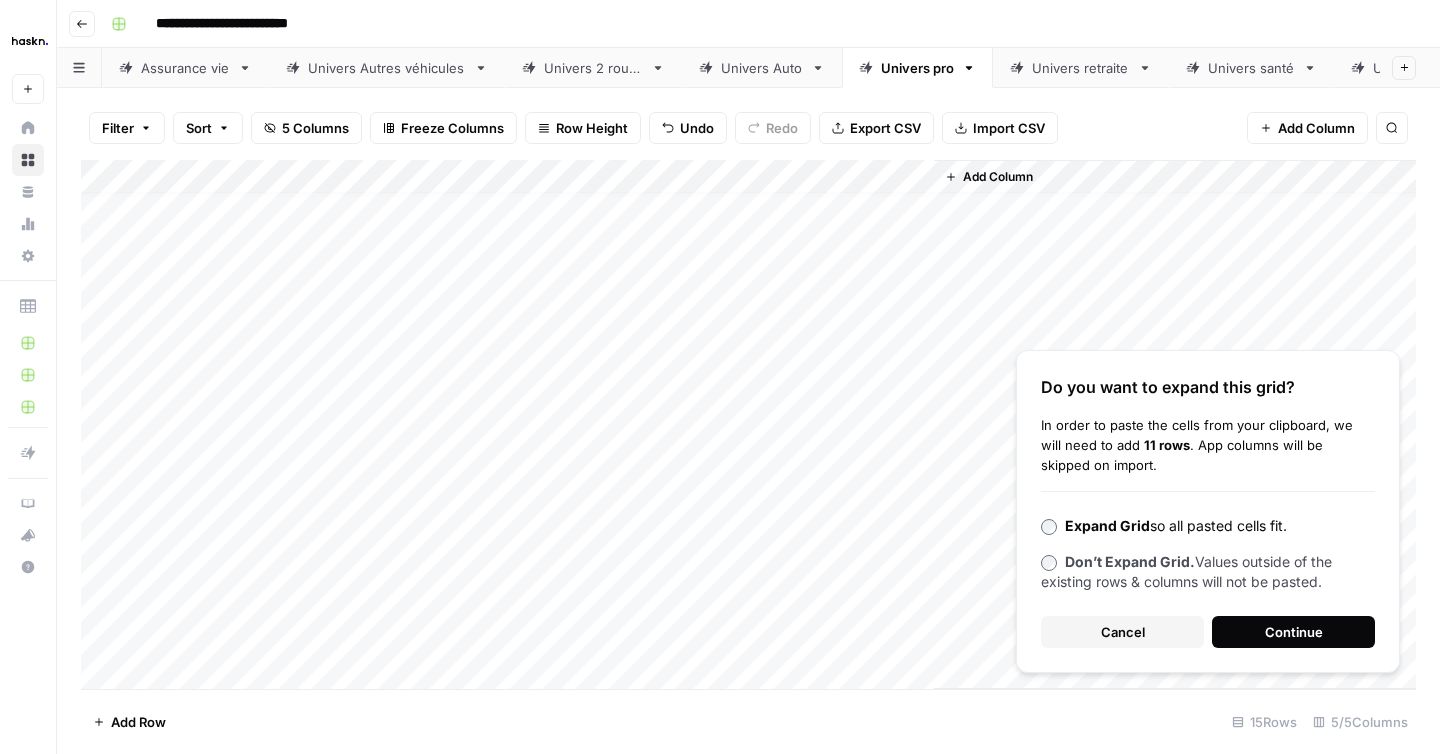 click on "Continue" at bounding box center [1293, 632] 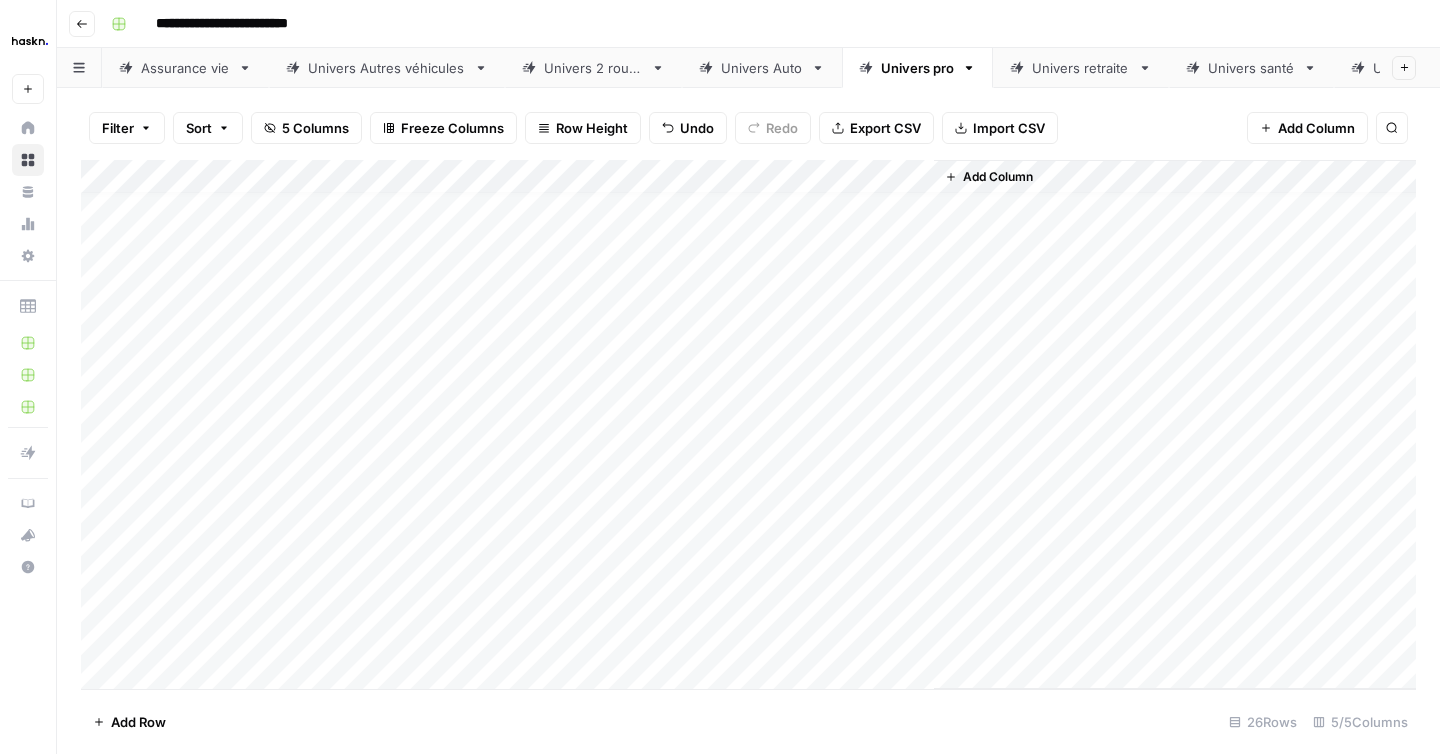 click on "Add Column" at bounding box center (748, 424) 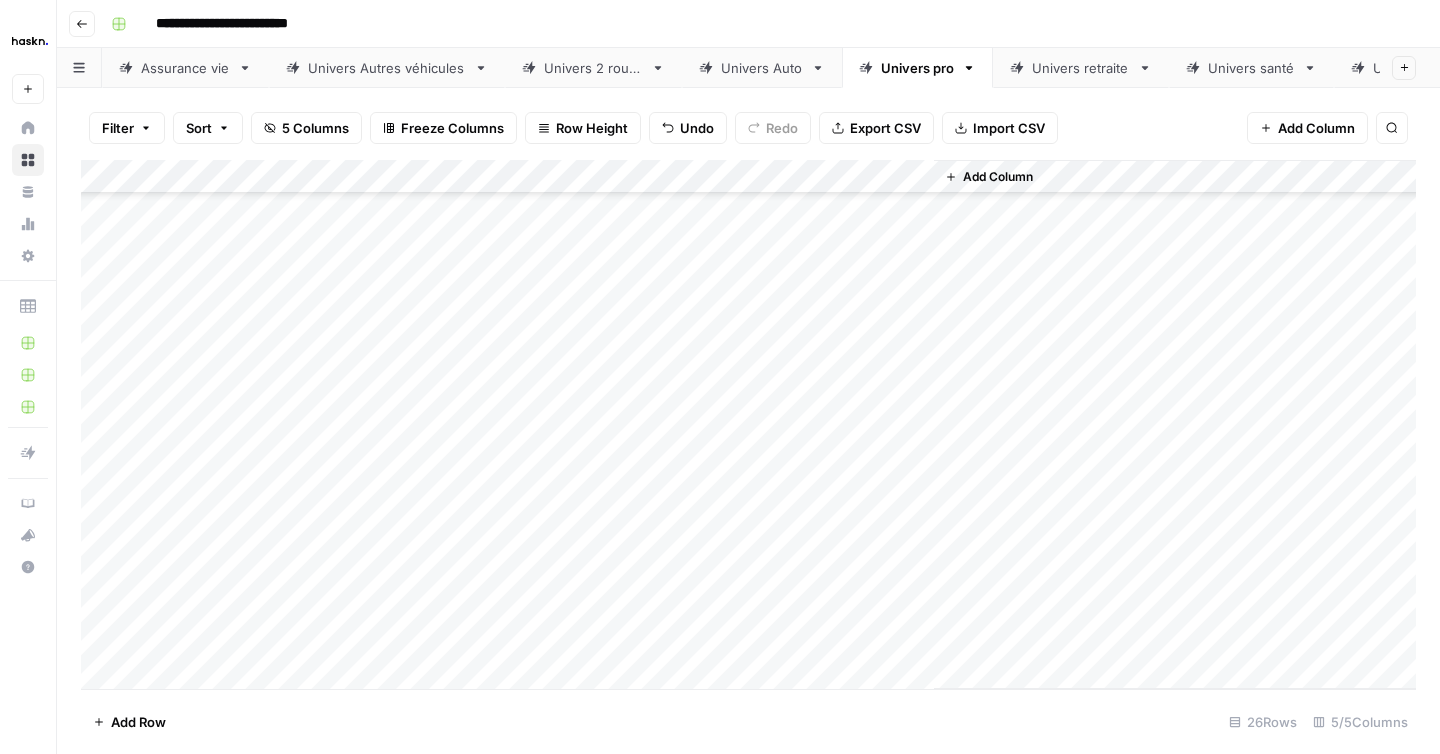 scroll, scrollTop: 374, scrollLeft: 0, axis: vertical 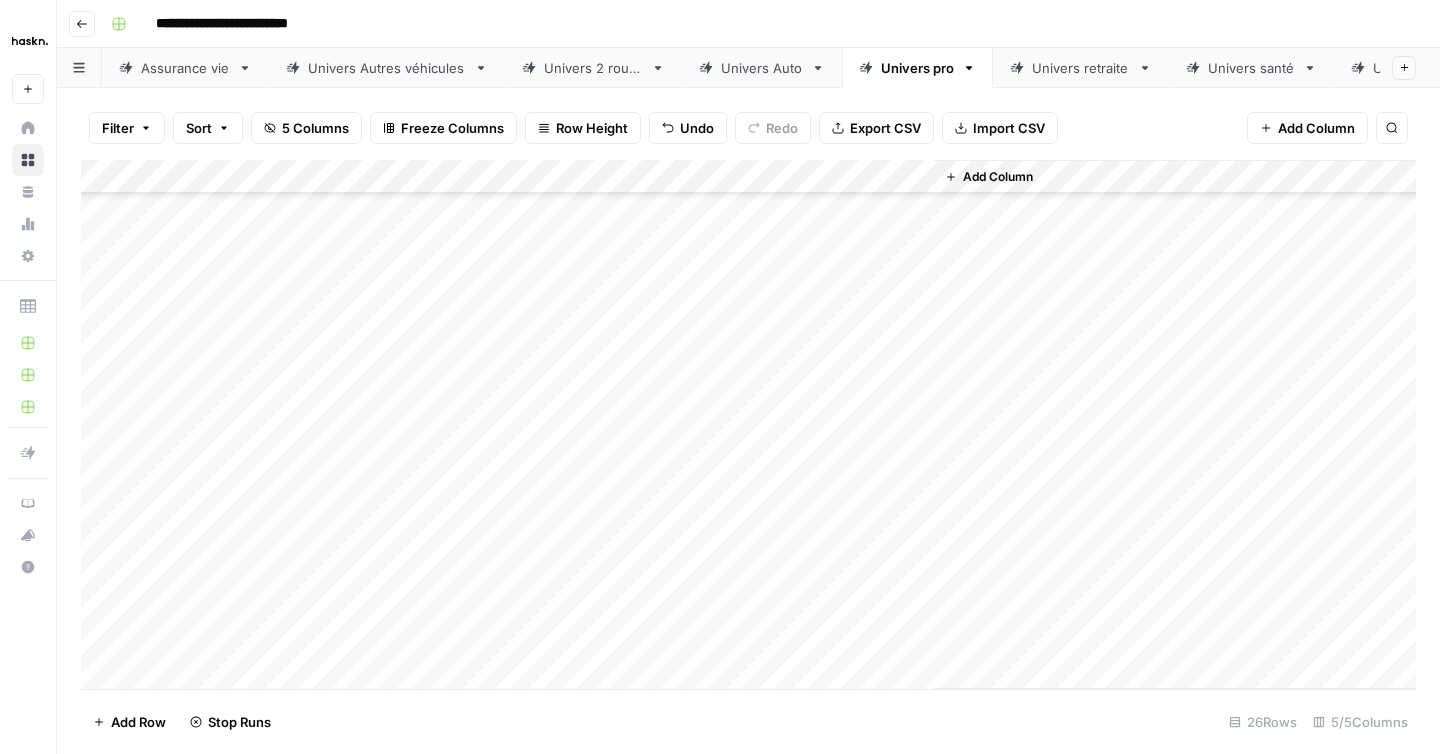 click on "Add Column" at bounding box center [748, 424] 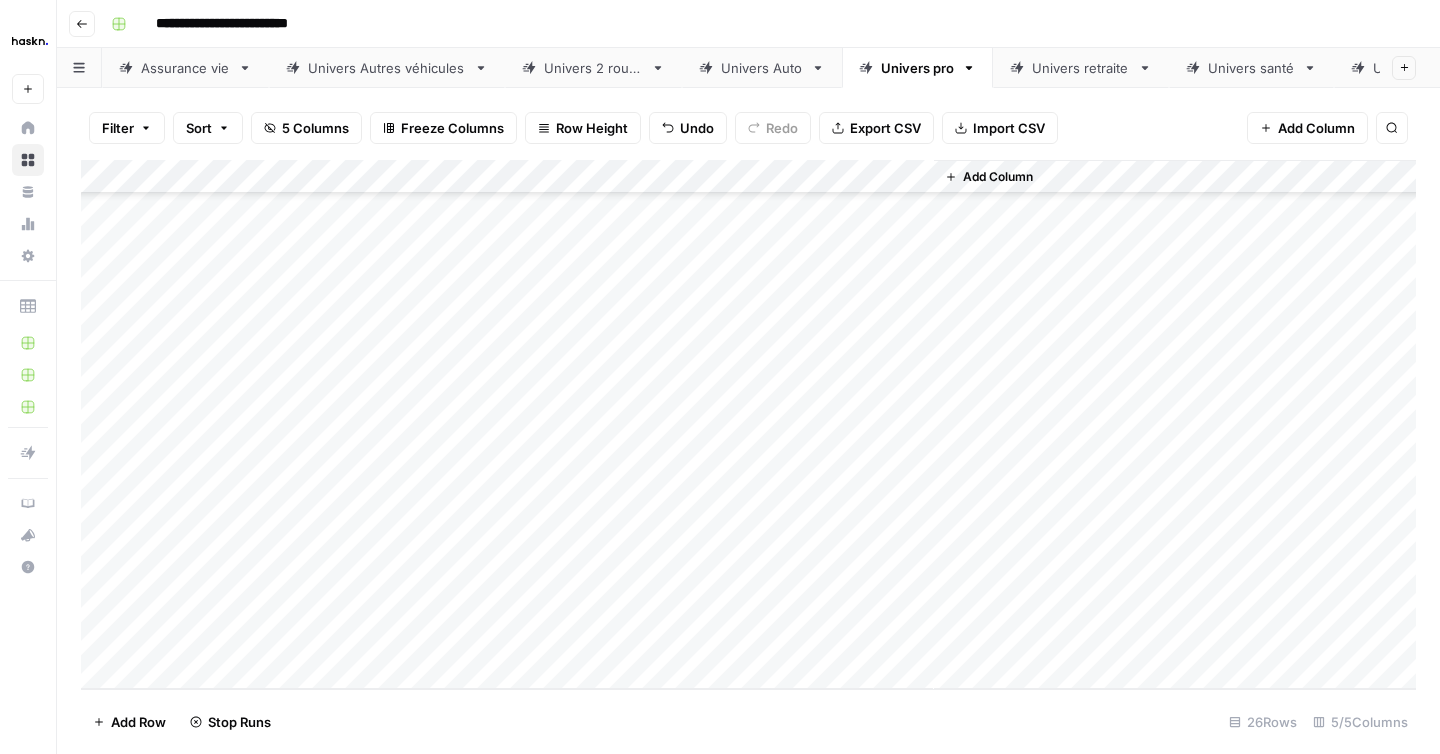 click on "Add Column" at bounding box center [748, 424] 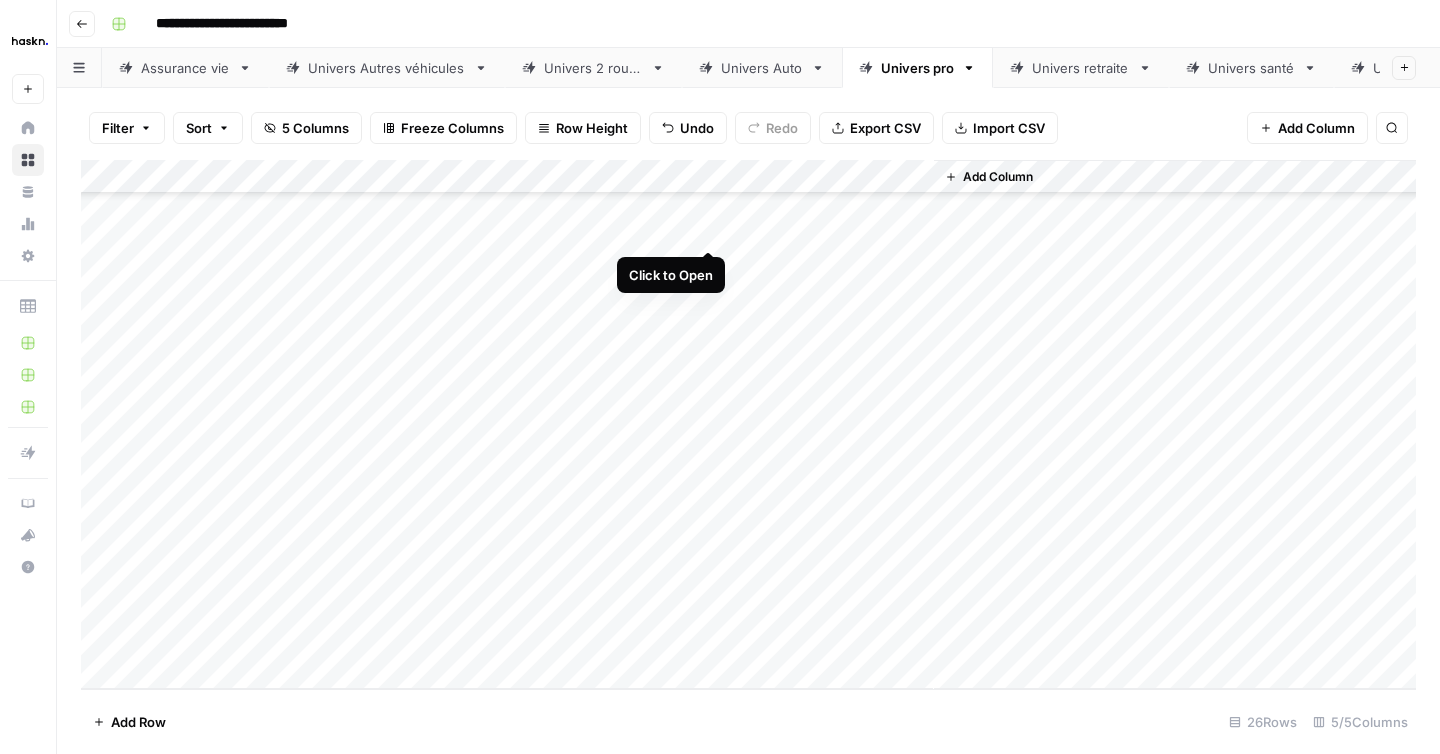 click on "Add Column" at bounding box center (748, 424) 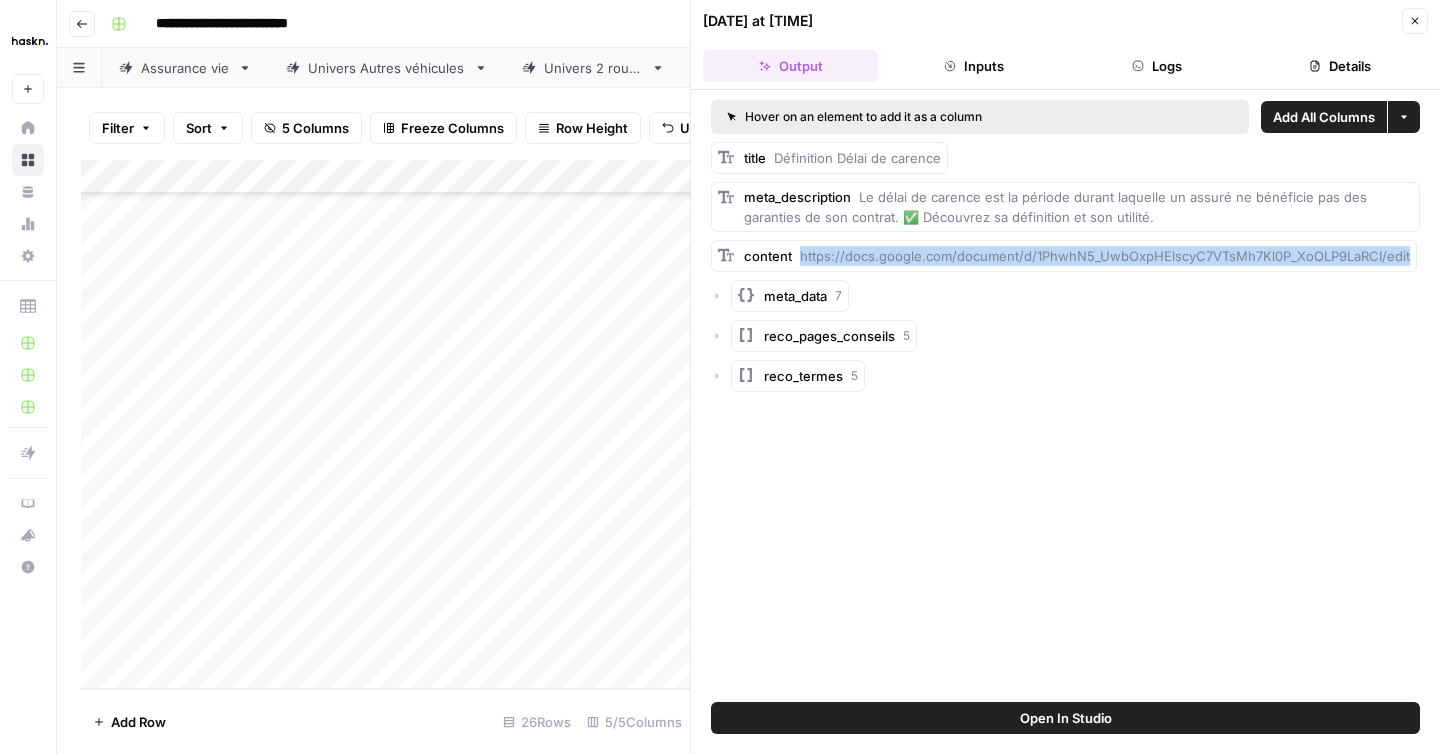 drag, startPoint x: 799, startPoint y: 257, endPoint x: 1439, endPoint y: 271, distance: 640.1531 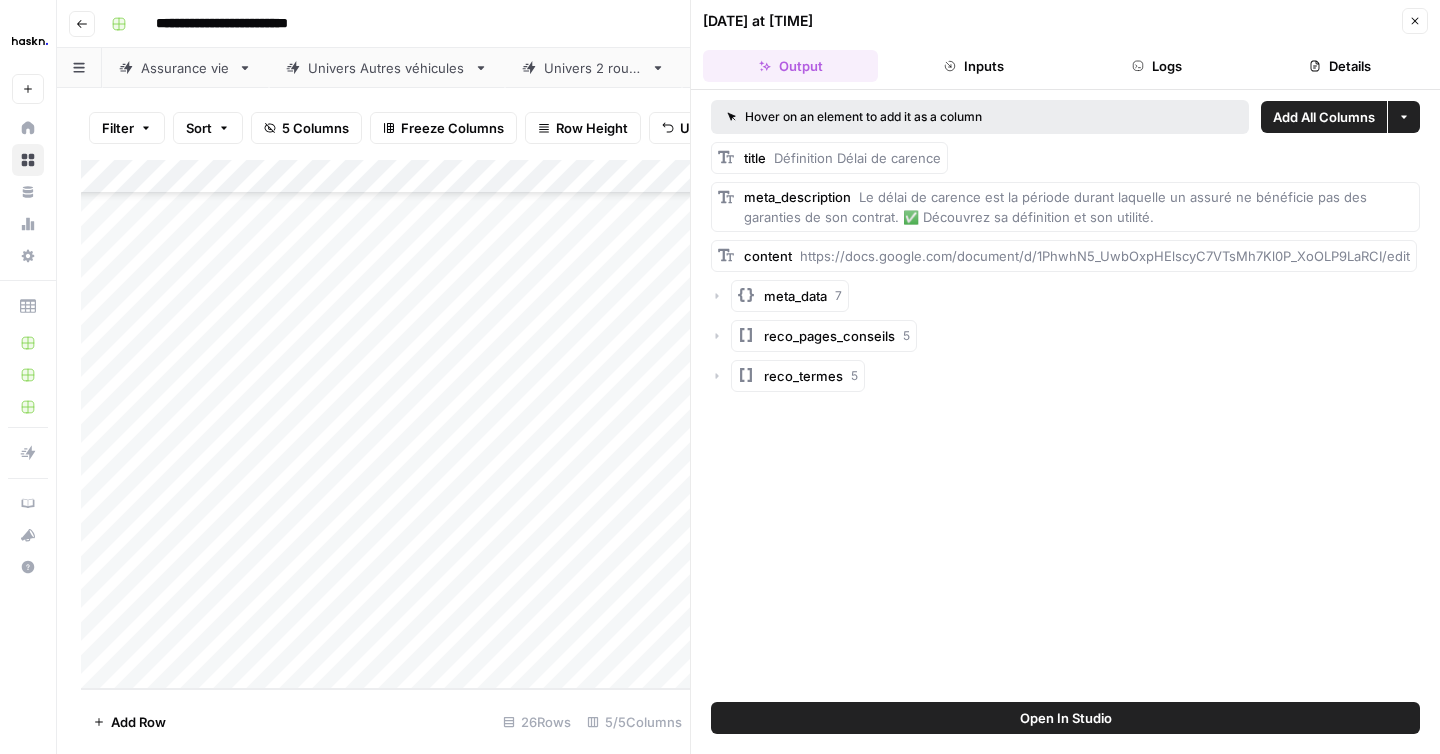 click on "07/11/25 at 10:15 AM Close" at bounding box center [1065, 21] 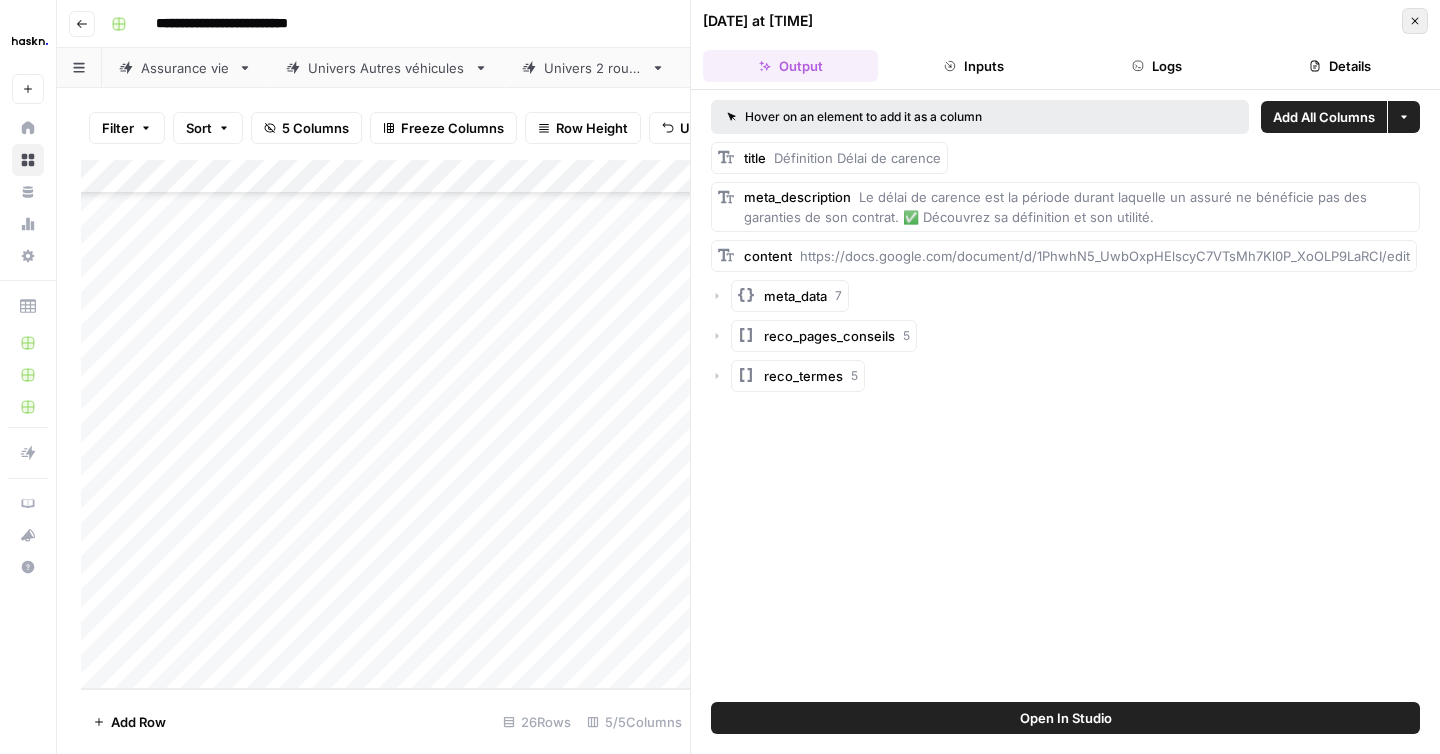 click on "Close" at bounding box center [1415, 21] 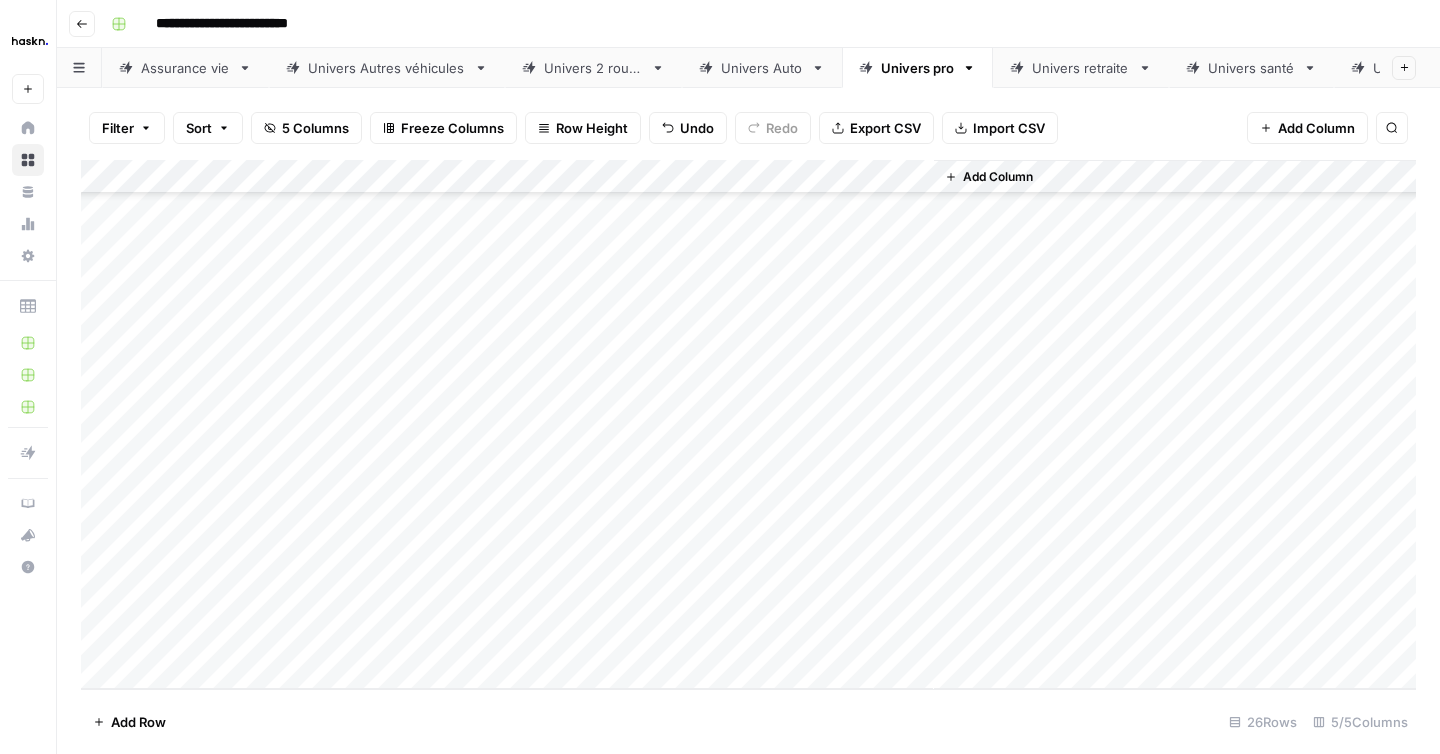 click on "Add Column" at bounding box center (748, 424) 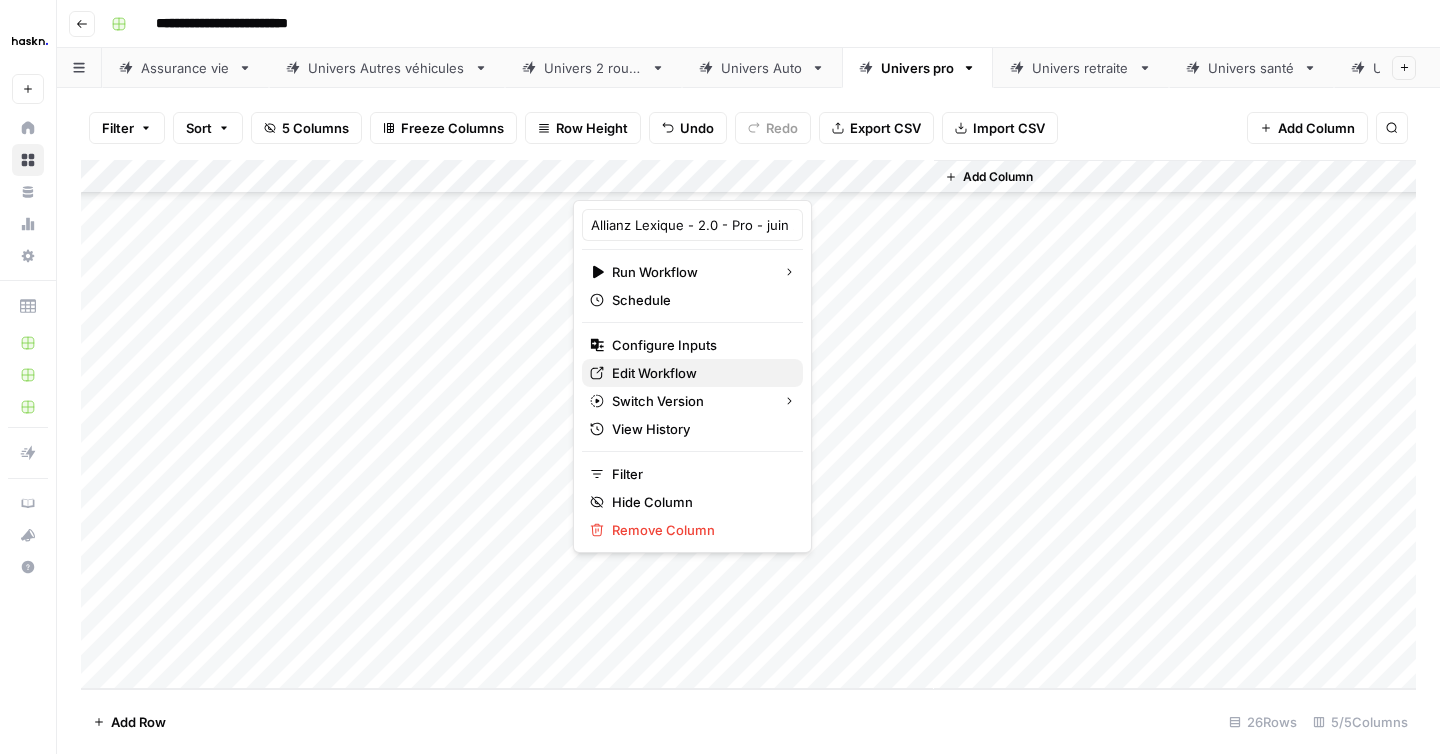 click on "Edit Workflow" at bounding box center (654, 373) 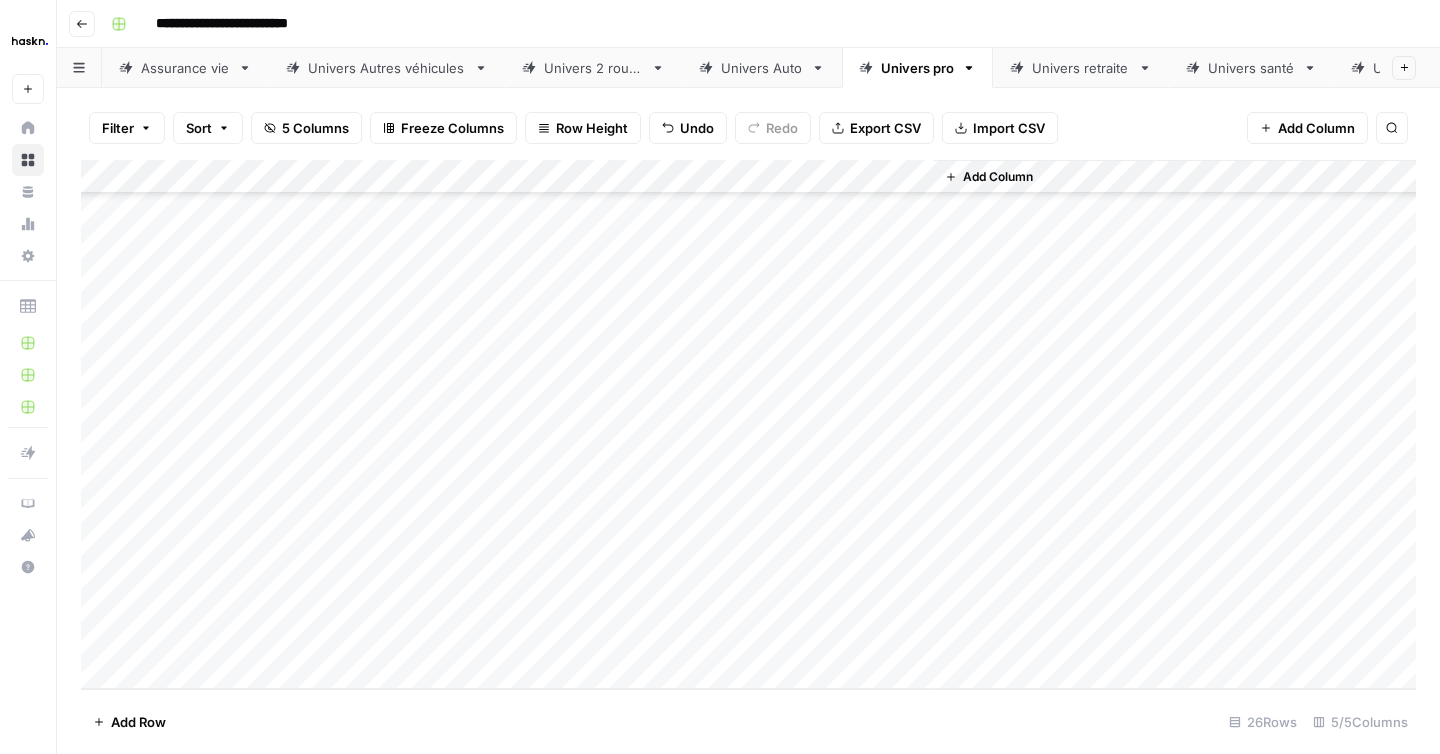click on "Add Column" at bounding box center (748, 424) 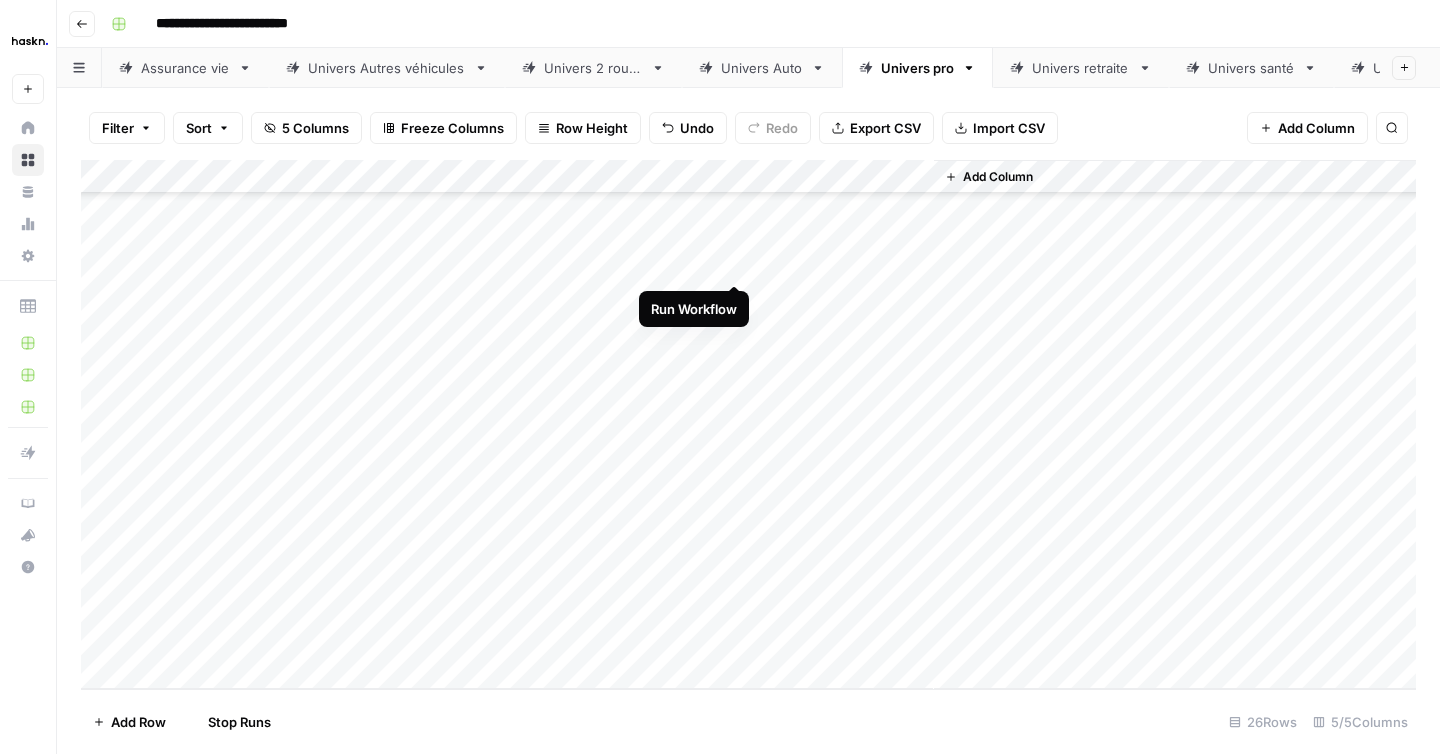 click on "Add Column" at bounding box center (748, 424) 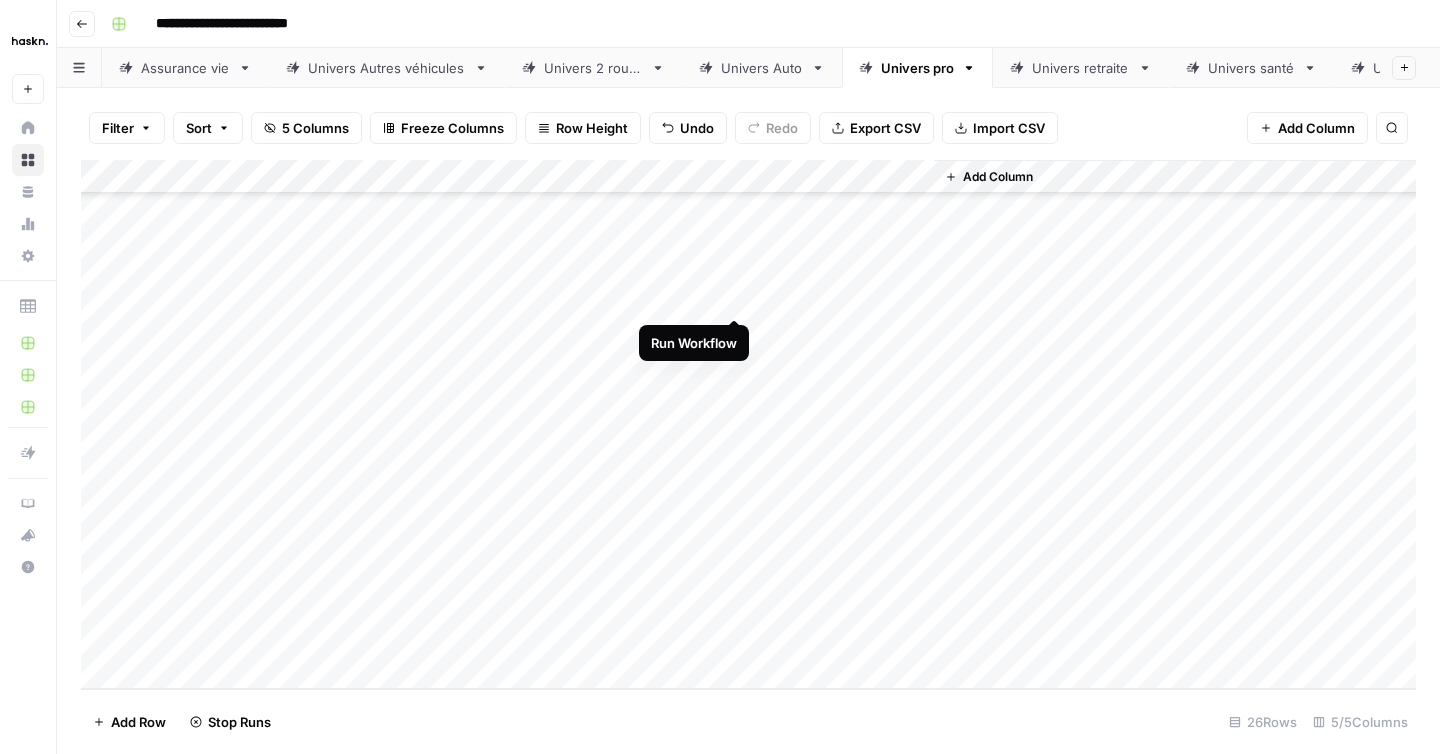 click on "Add Column" at bounding box center [748, 424] 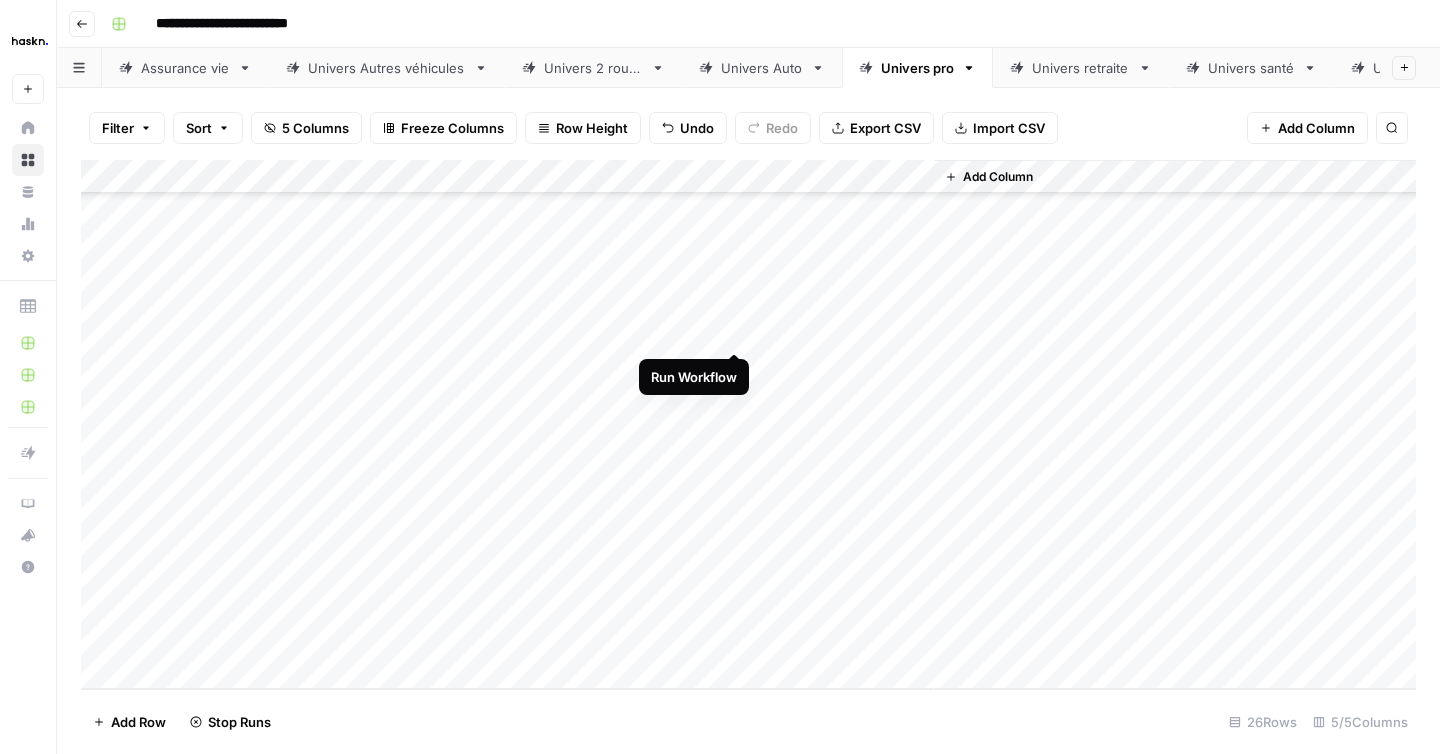 click on "Add Column" at bounding box center [748, 424] 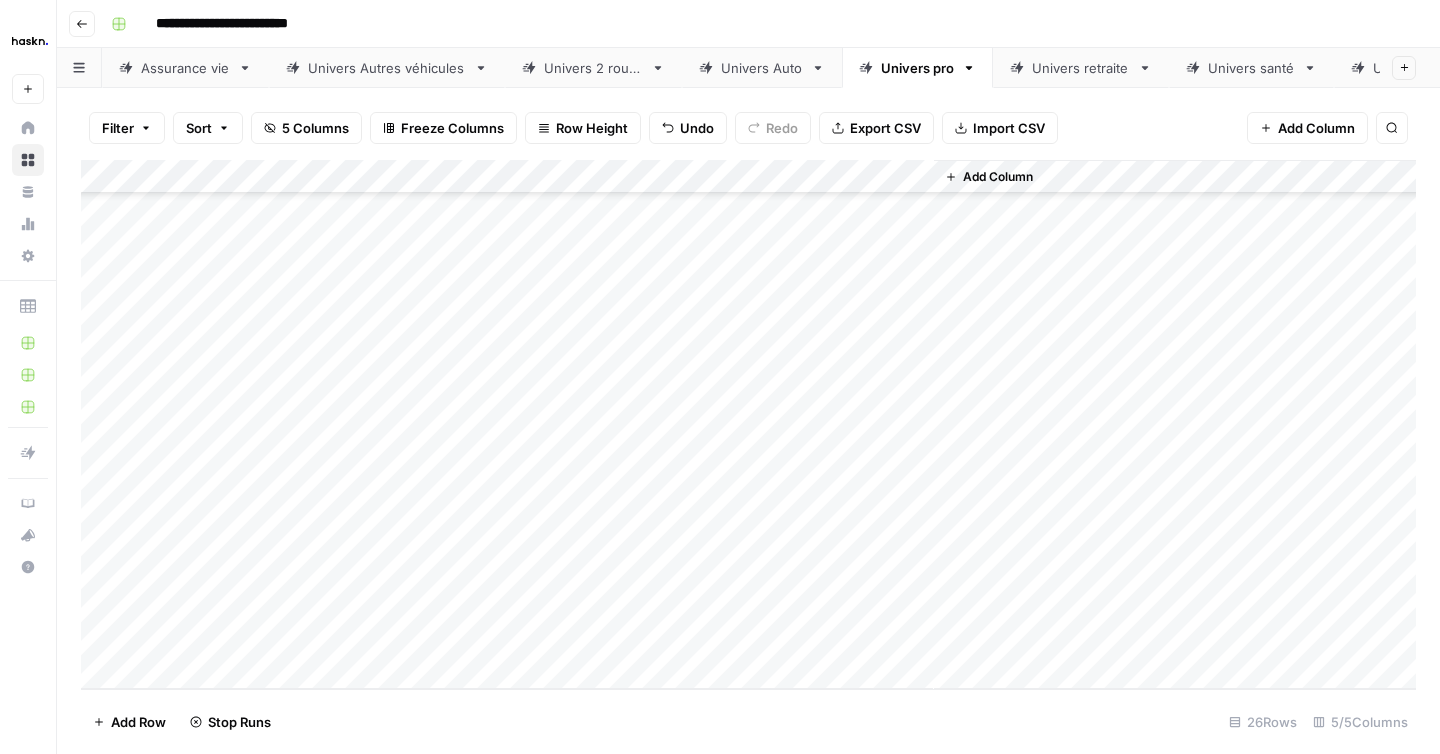click on "Add Column" at bounding box center (748, 424) 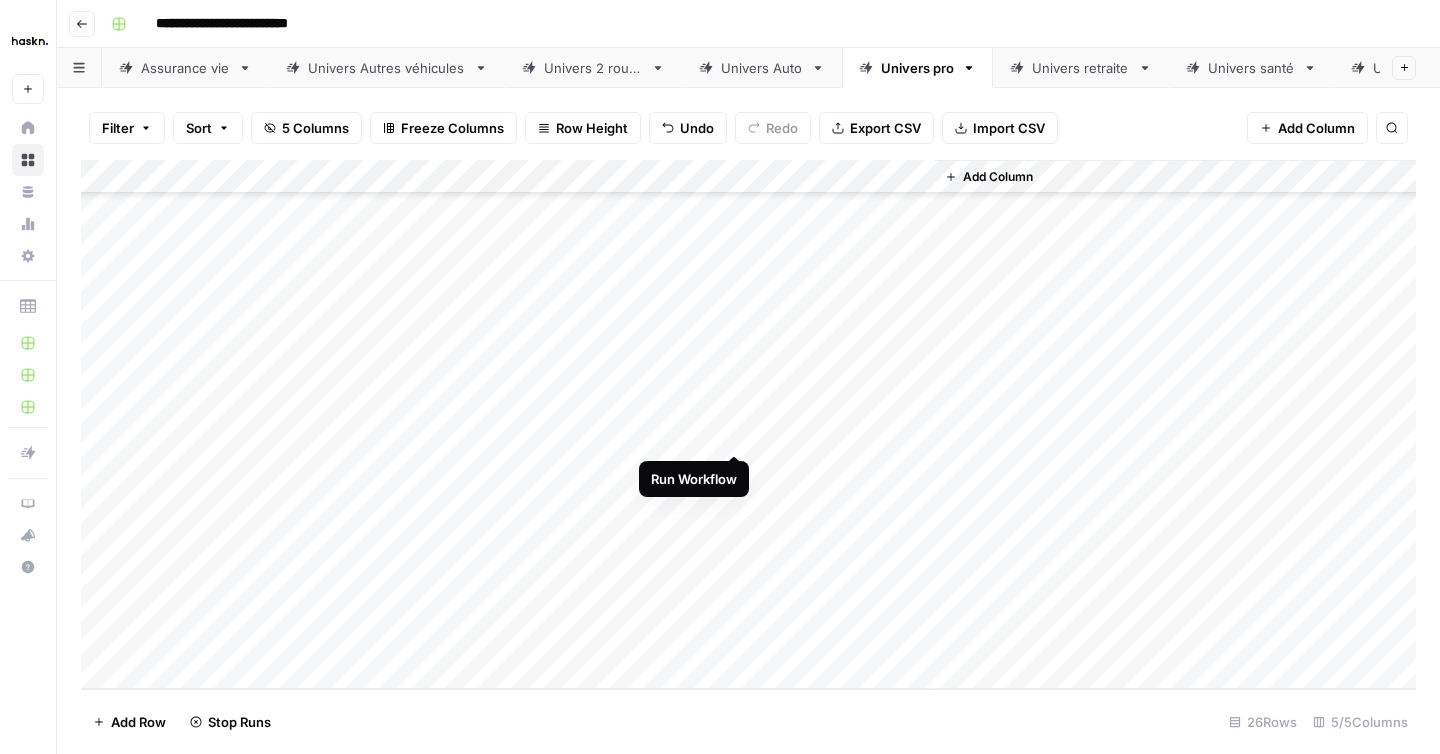 click on "Add Column" at bounding box center [748, 424] 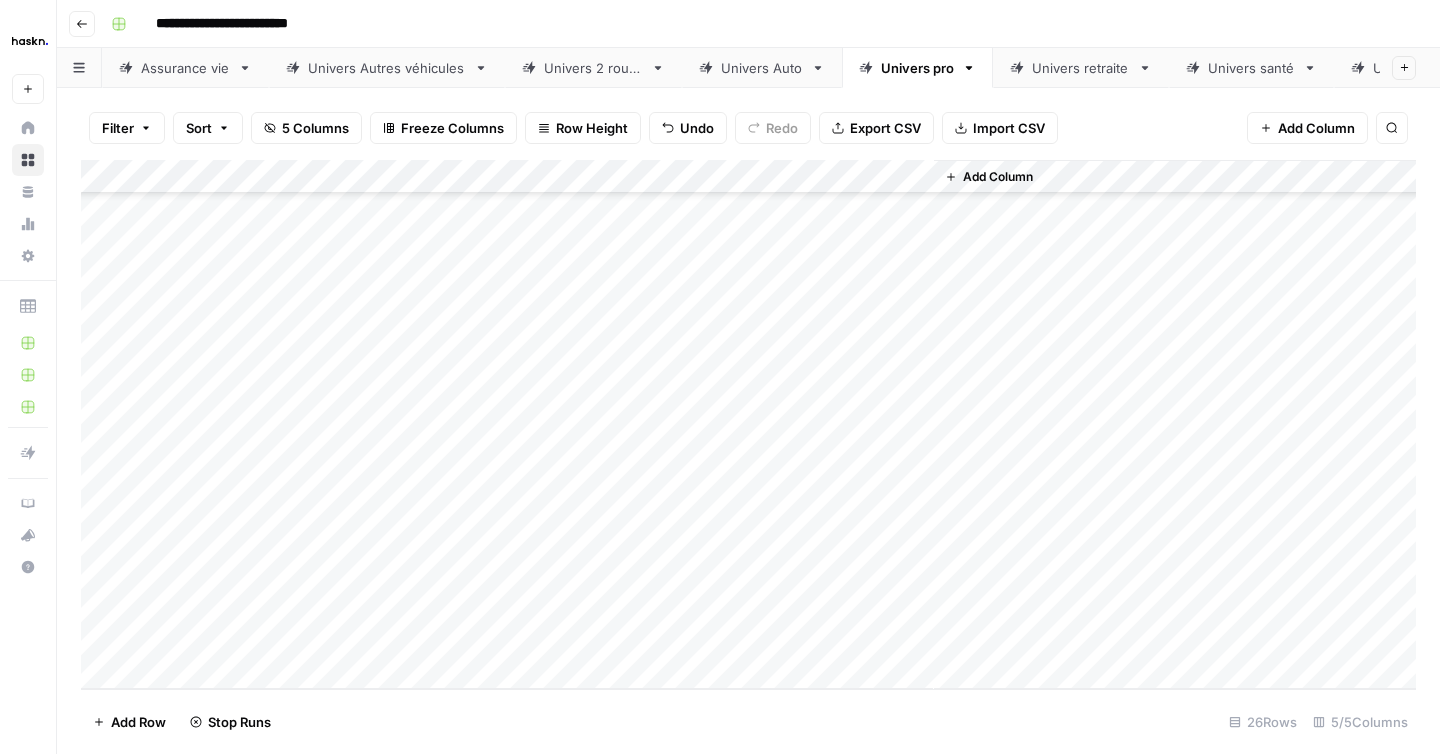 click on "Add Column" at bounding box center [748, 424] 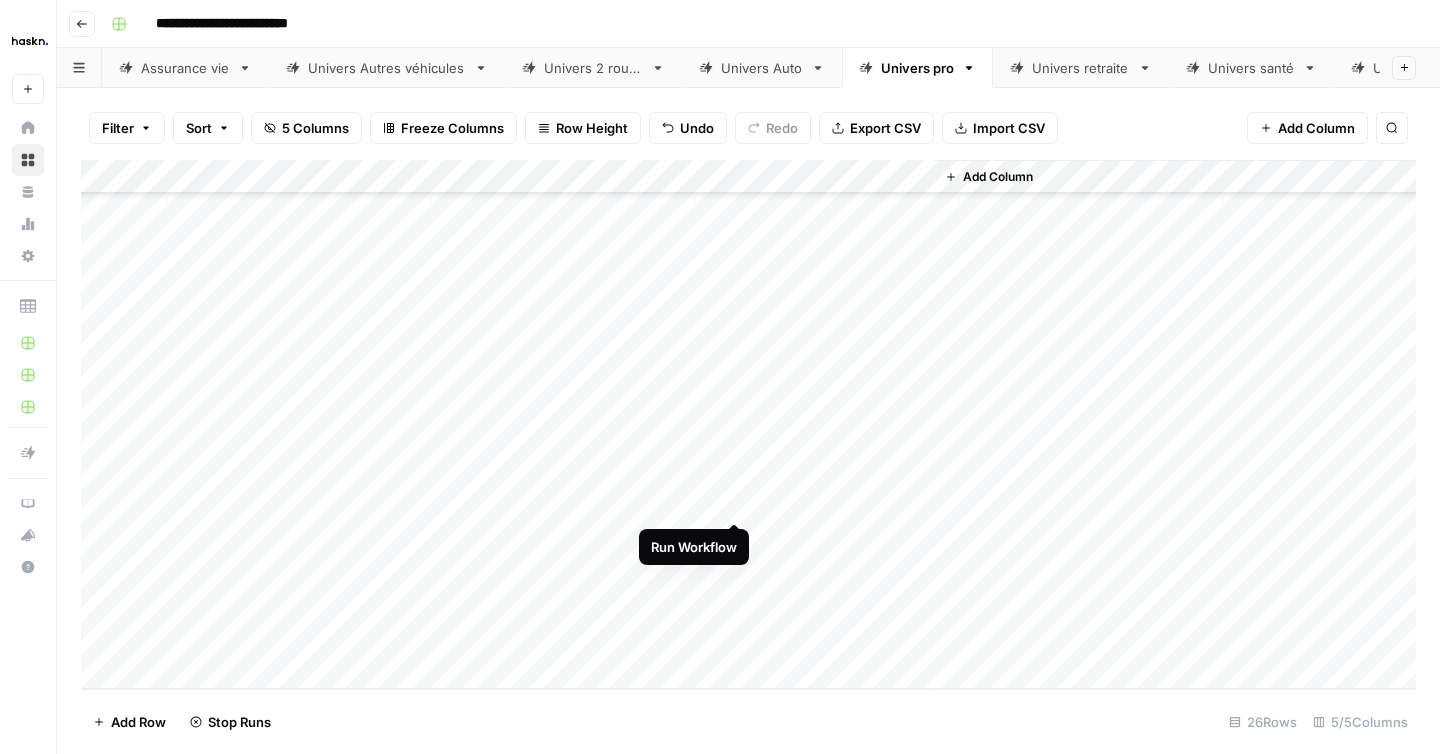 click on "Add Column" at bounding box center (748, 424) 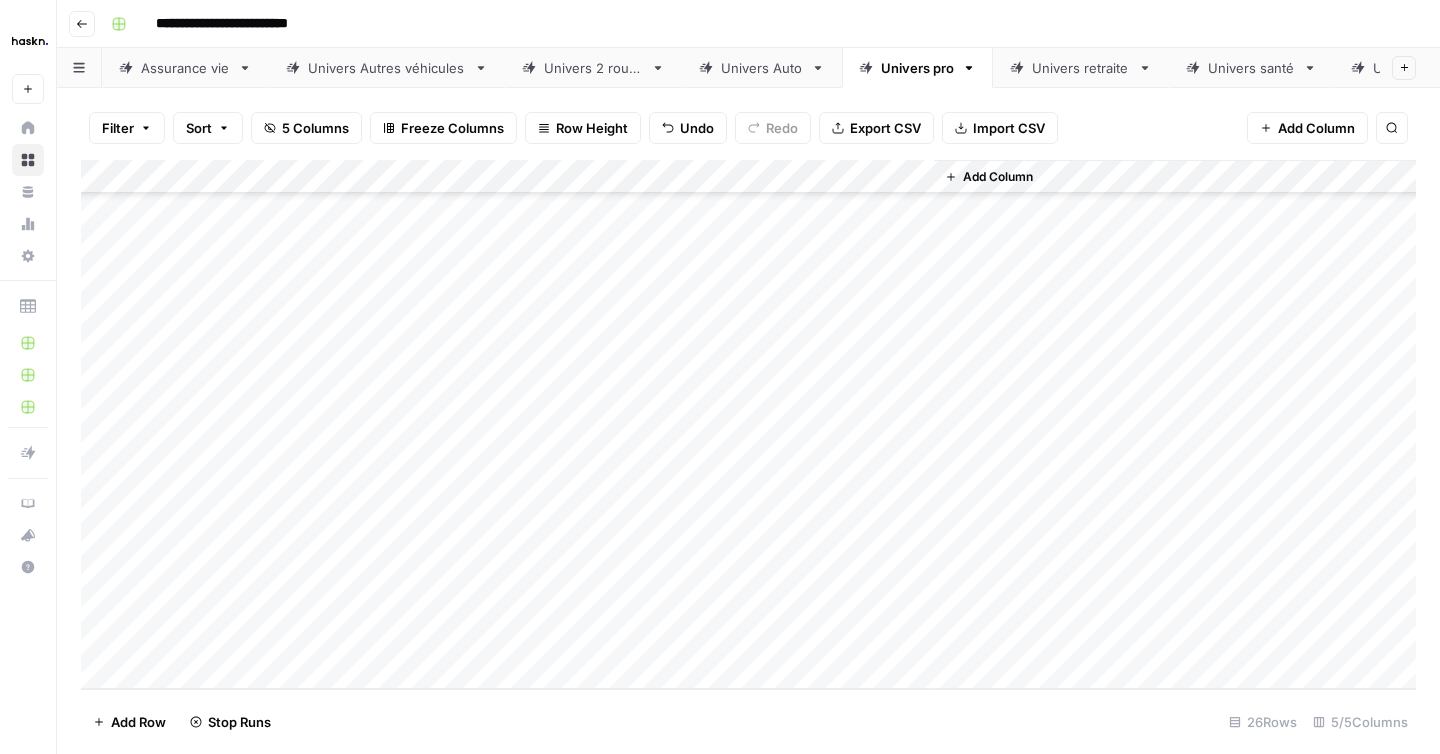 click on "Add Column" at bounding box center (748, 424) 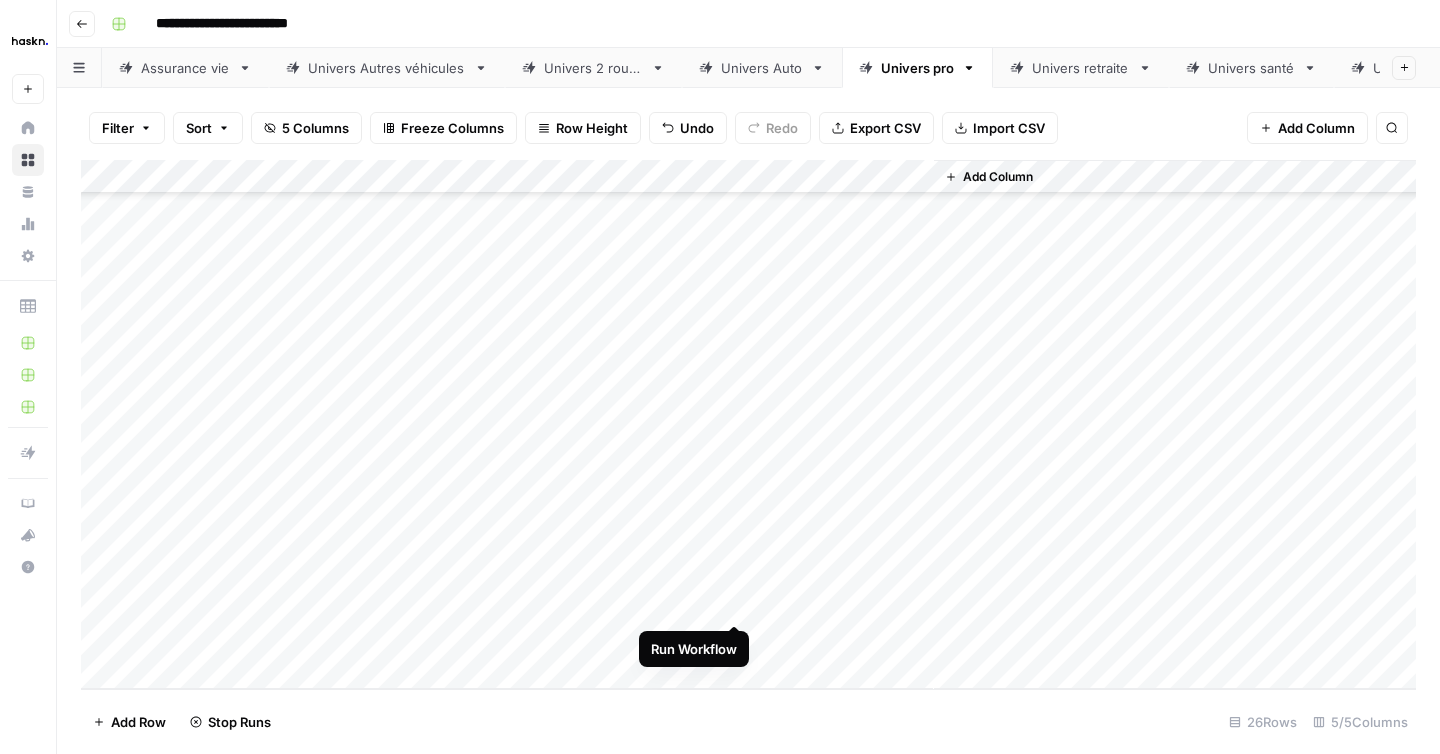 click on "Add Column" at bounding box center [748, 424] 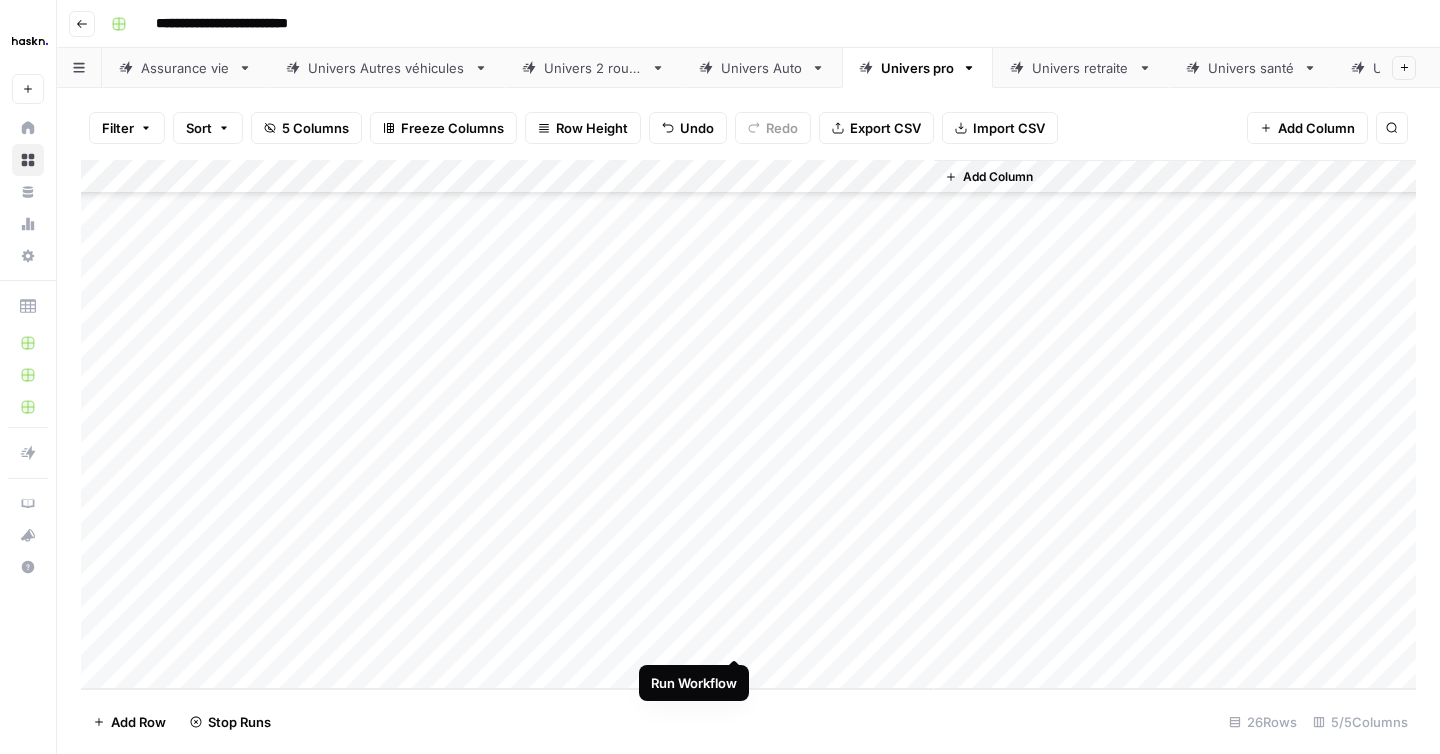 click on "Add Column" at bounding box center (748, 424) 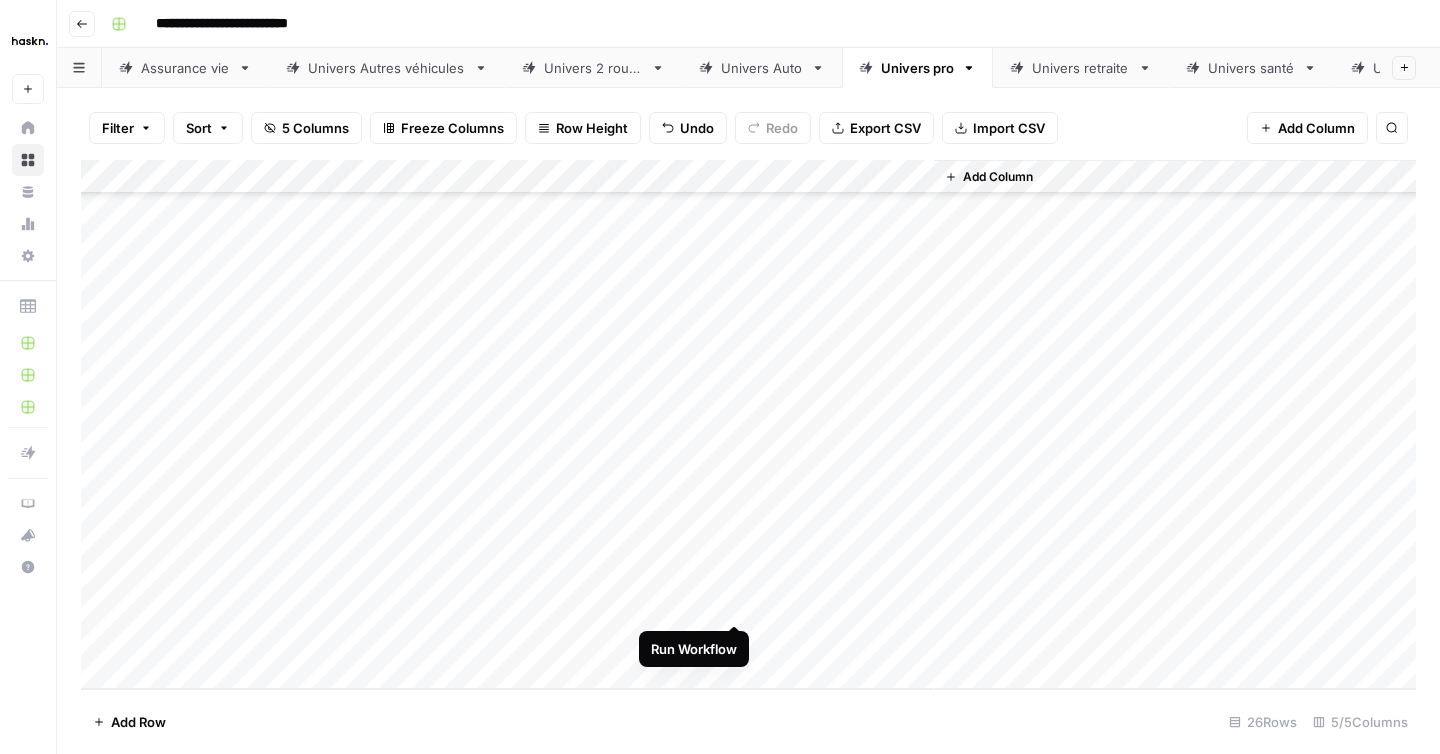 click on "Add Column" at bounding box center [748, 424] 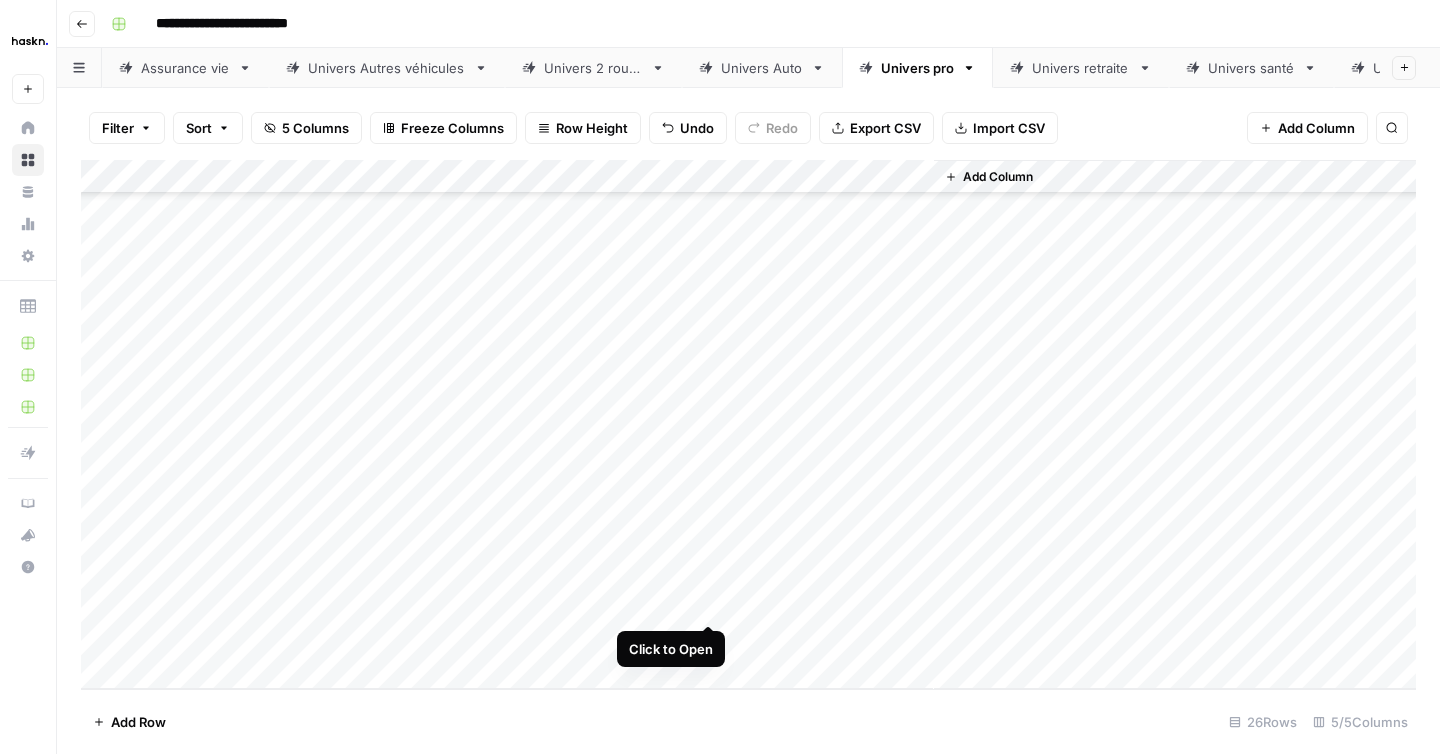 click on "Add Column" at bounding box center [748, 424] 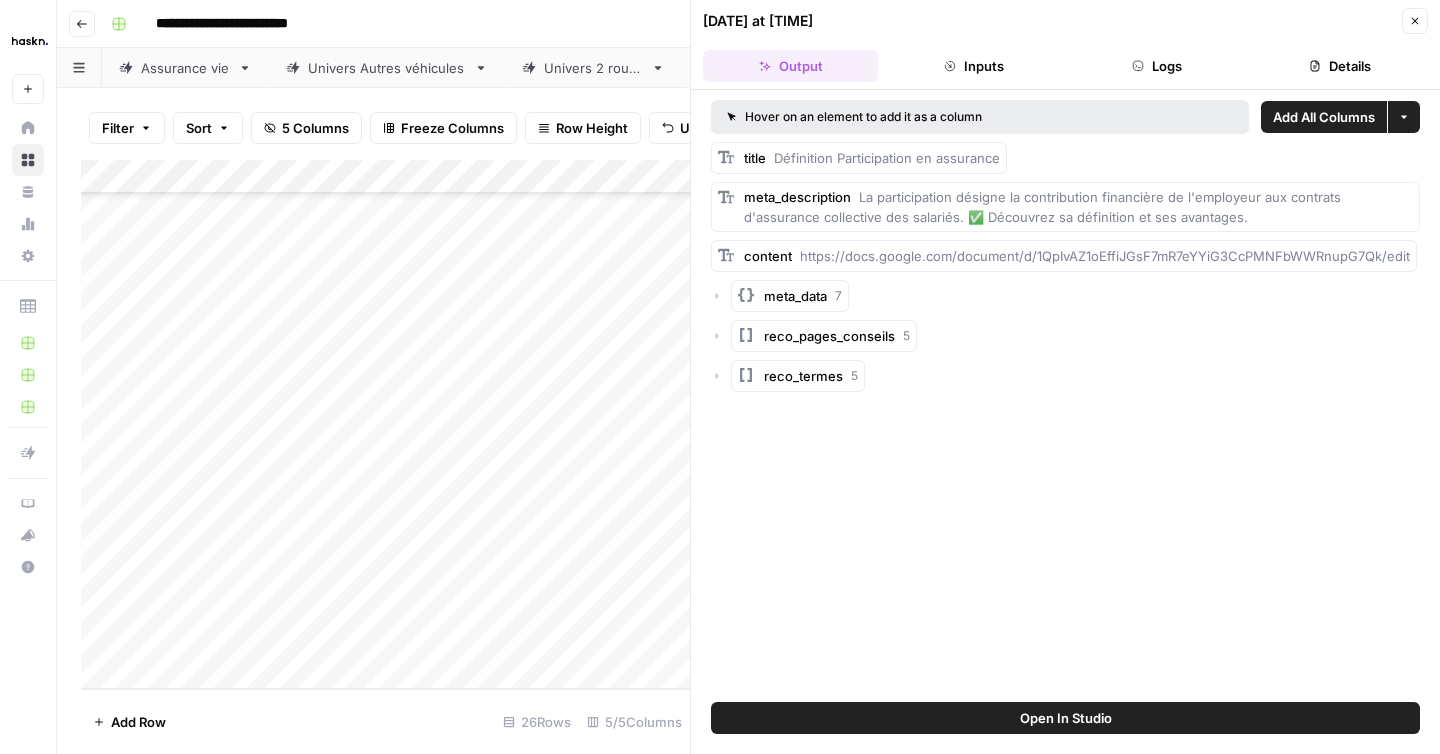 drag, startPoint x: 804, startPoint y: 254, endPoint x: 1364, endPoint y: 358, distance: 569.57526 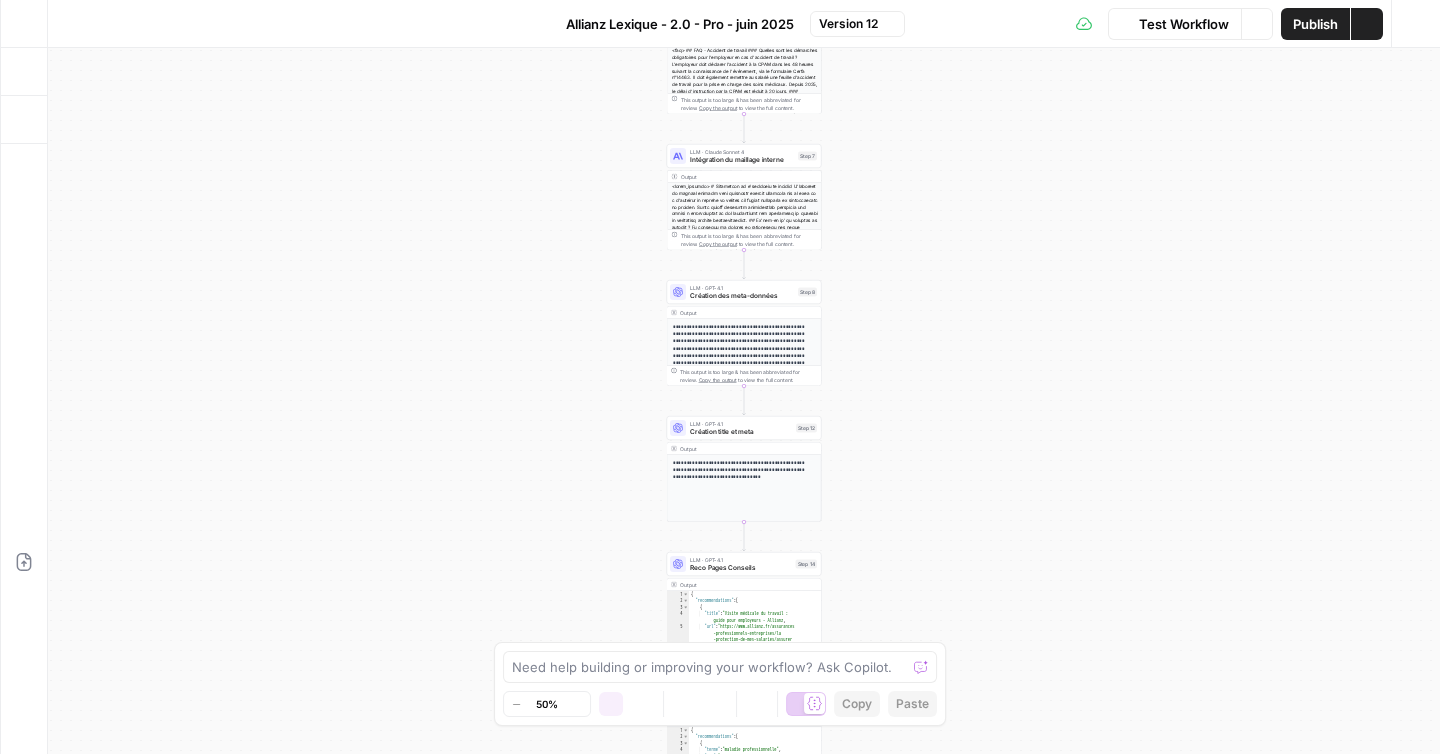 scroll, scrollTop: 0, scrollLeft: 0, axis: both 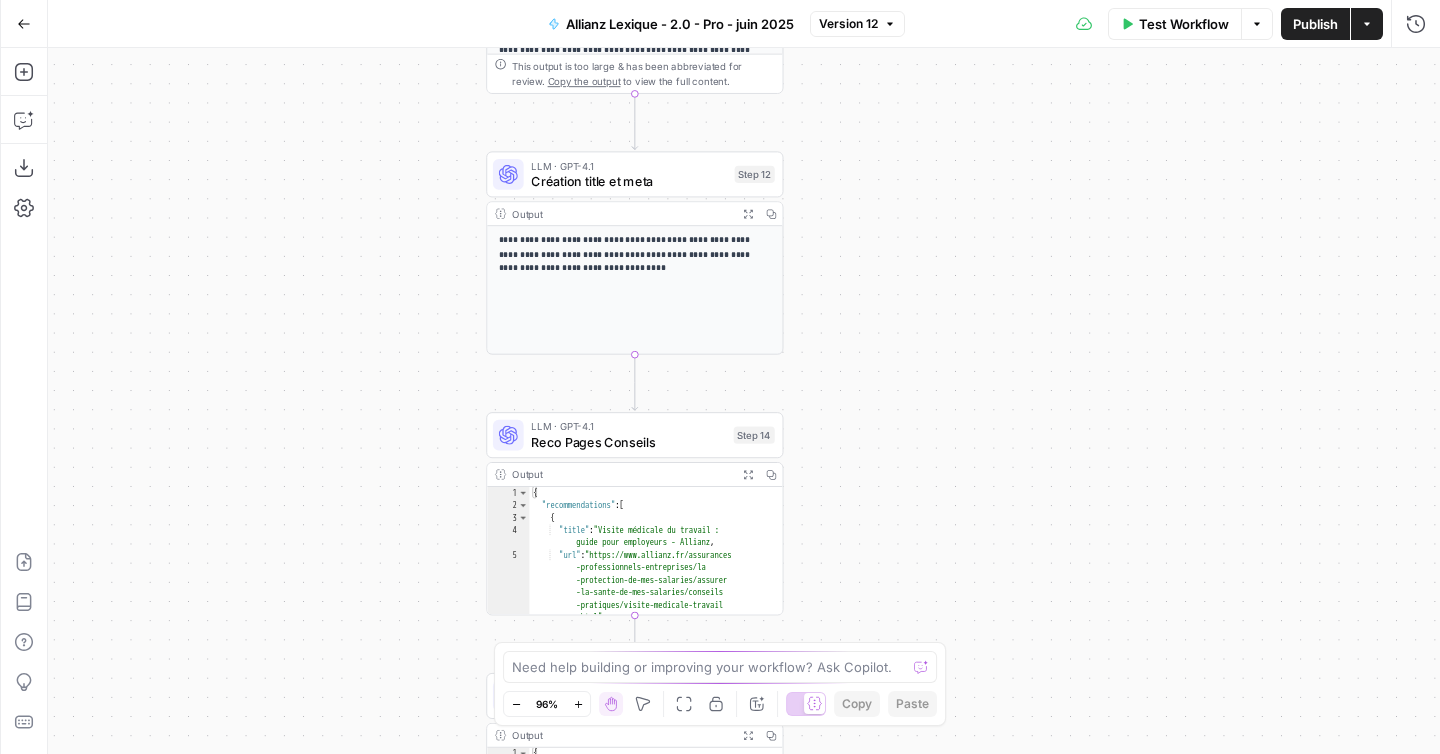 drag, startPoint x: 995, startPoint y: 491, endPoint x: 1162, endPoint y: 242, distance: 299.81662 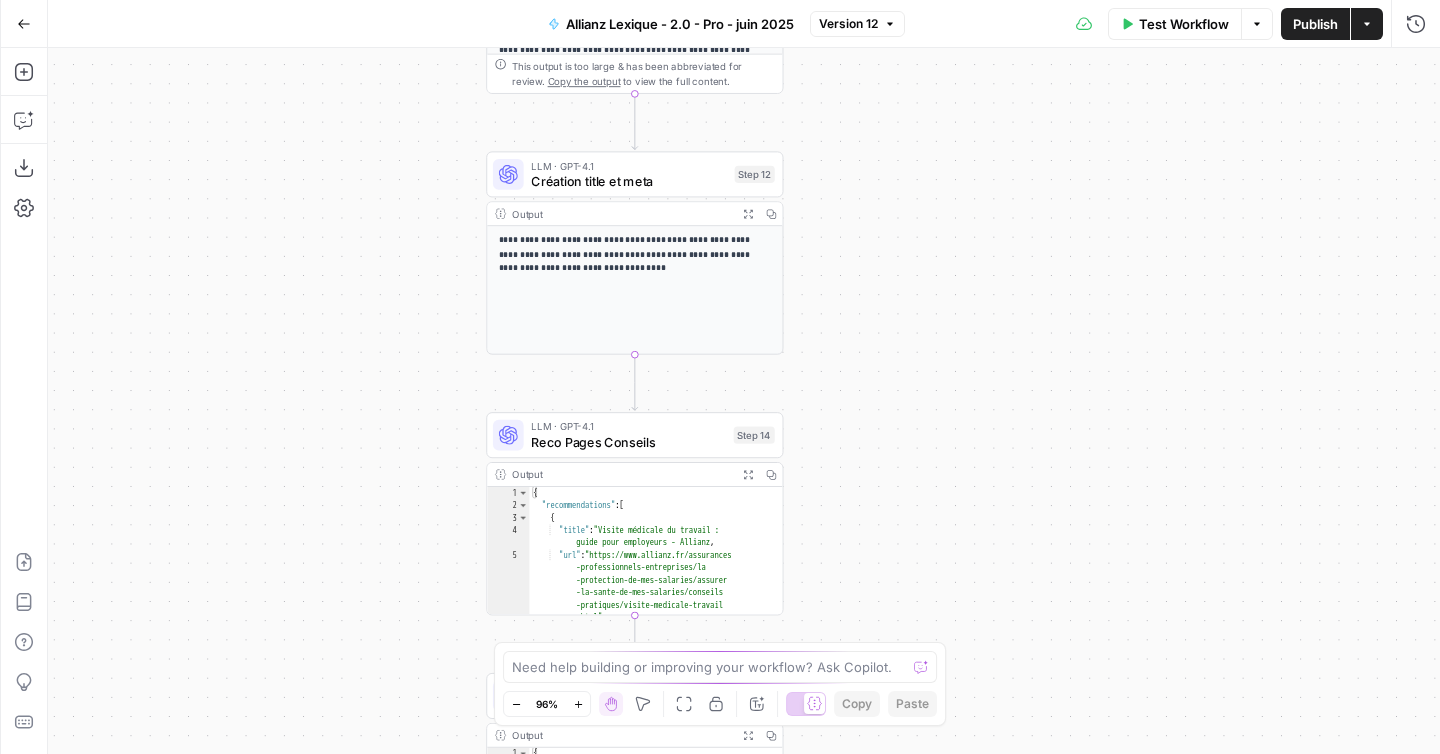 click on "Workflow Set Inputs Inputs LLM · Perplexity Sonar Prompt LLM Step 16 Output Expand Output Copy 1 2 {    "body" :  "Voici les dernières actualités         officielles concernant l’ \" accident de         travail \"  en lien avec l’assurance dans le         secteur professionnel, s’adressant aux         employeurs et travailleurs non salariés         (TNS) : \n\n ## Réforme de l’accident du         travail en 2025 \n\n - En 2025, une réforme         importante vise à moderniser et simplifier         les procédures liées aux accidents du         travail tout en renforçant les droits des         salariés victimes.   \n - Le délai de         traitement des dossiers par la CPAM est         réduit de 30 à 20 jours, ce qui accélère         la reconnaissance et la prise en charge         des accidents.   \n - La réforme inclut une         meilleure prise en compte des accidents" at bounding box center (744, 401) 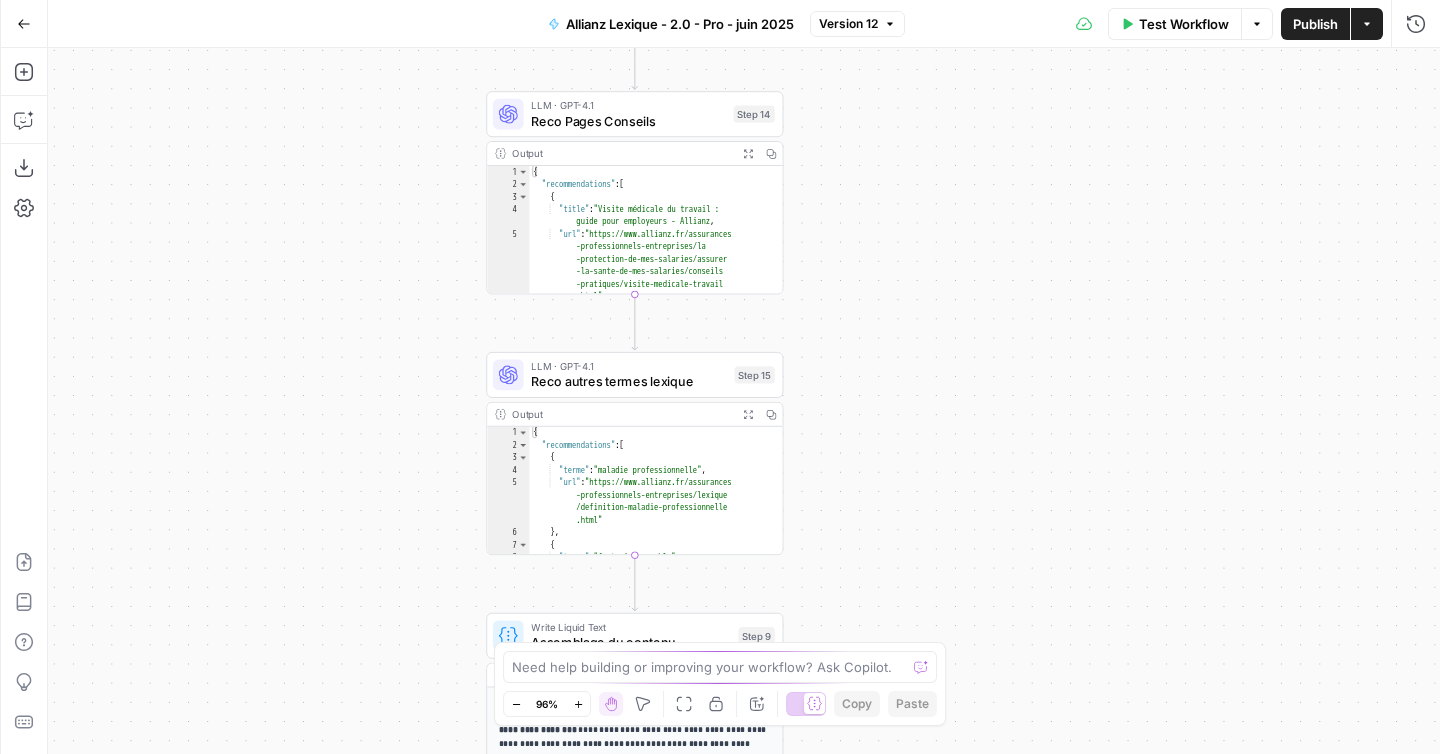 drag, startPoint x: 991, startPoint y: 550, endPoint x: 1000, endPoint y: 27, distance: 523.07745 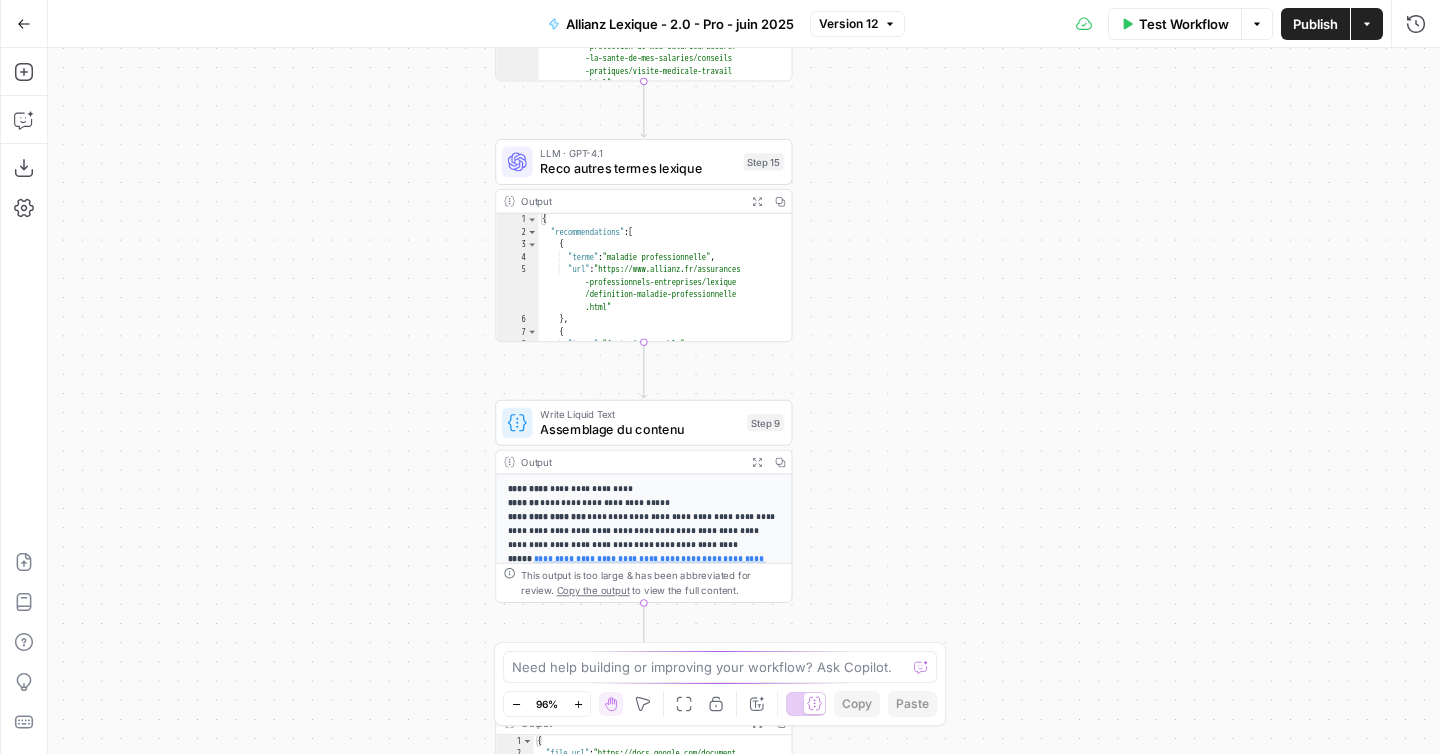 drag, startPoint x: 979, startPoint y: 394, endPoint x: 985, endPoint y: -91, distance: 485.0371 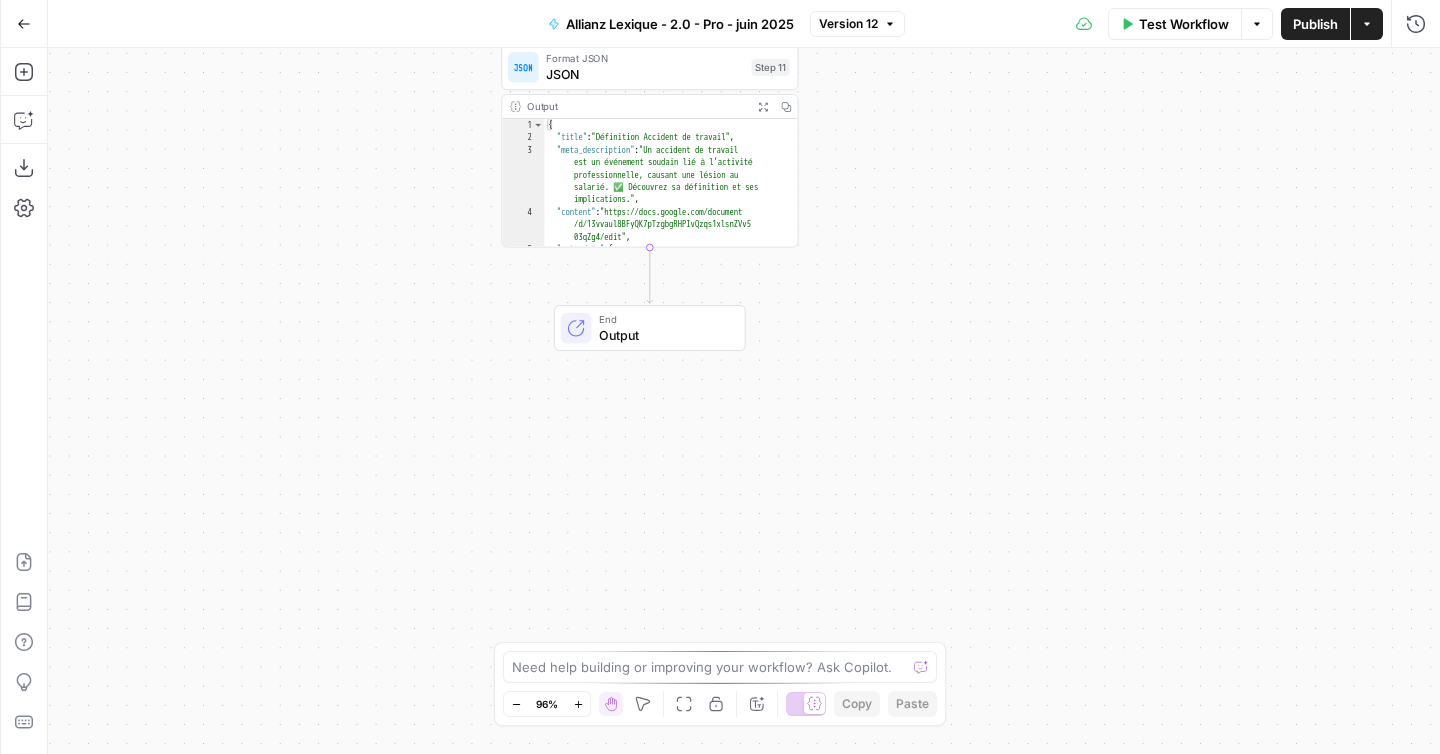 drag, startPoint x: 924, startPoint y: 442, endPoint x: 924, endPoint y: 50, distance: 392 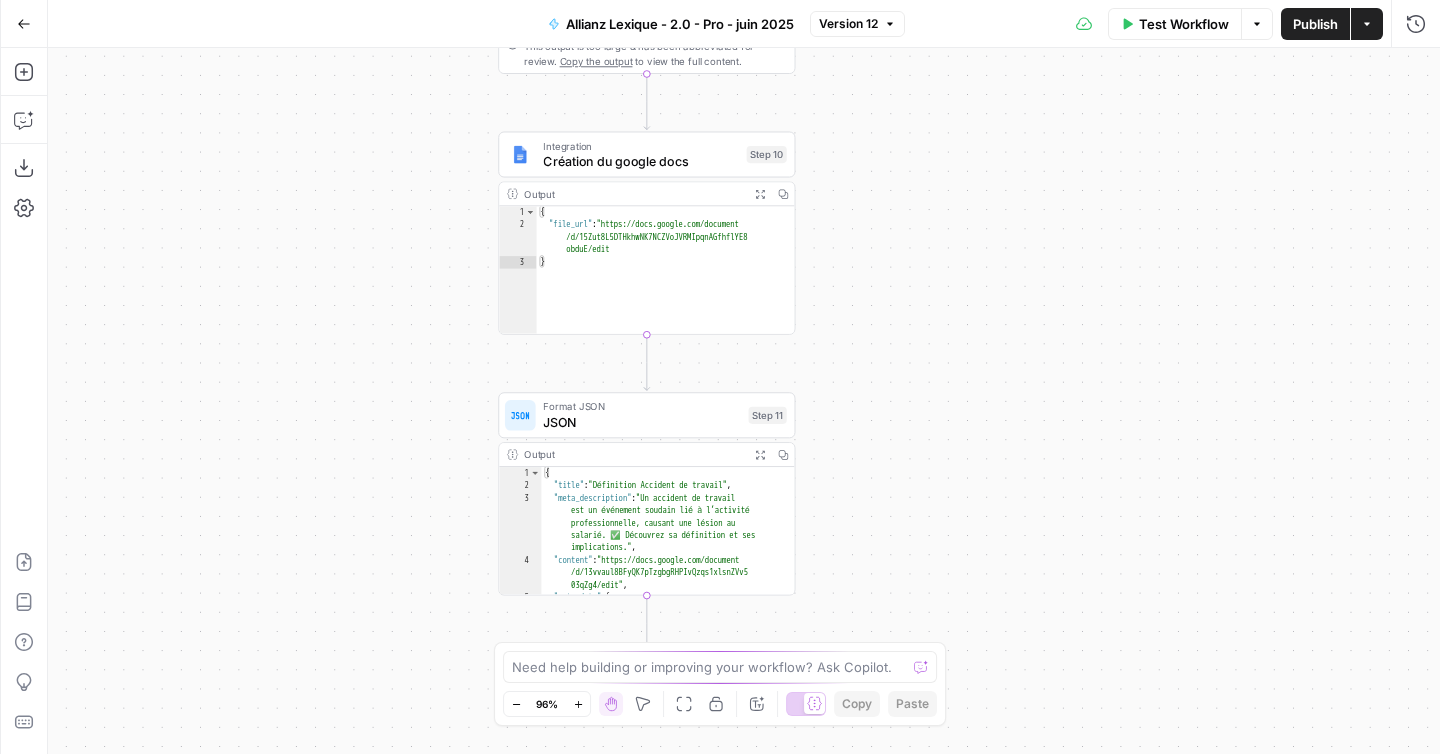 drag, startPoint x: 914, startPoint y: 168, endPoint x: 911, endPoint y: 516, distance: 348.01294 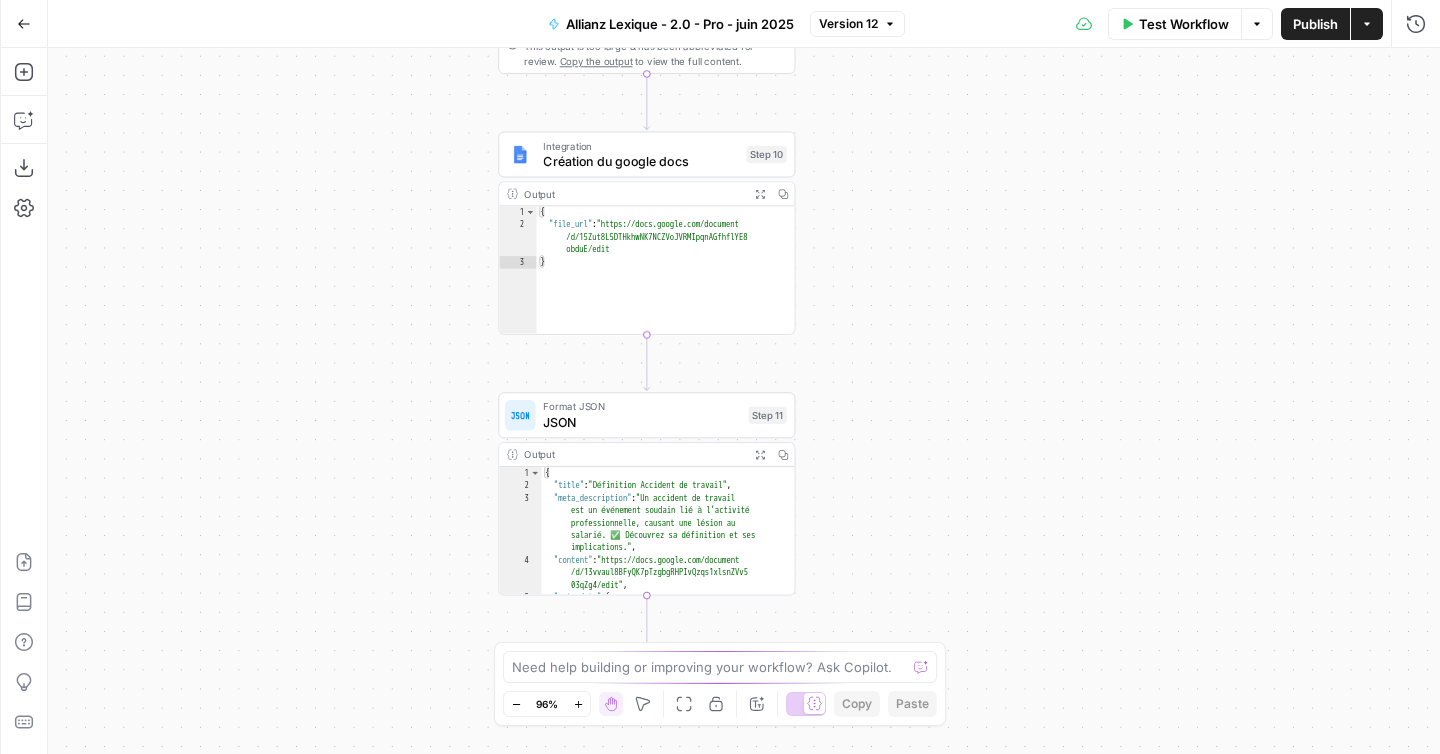 click on "Création du google docs" at bounding box center [641, 161] 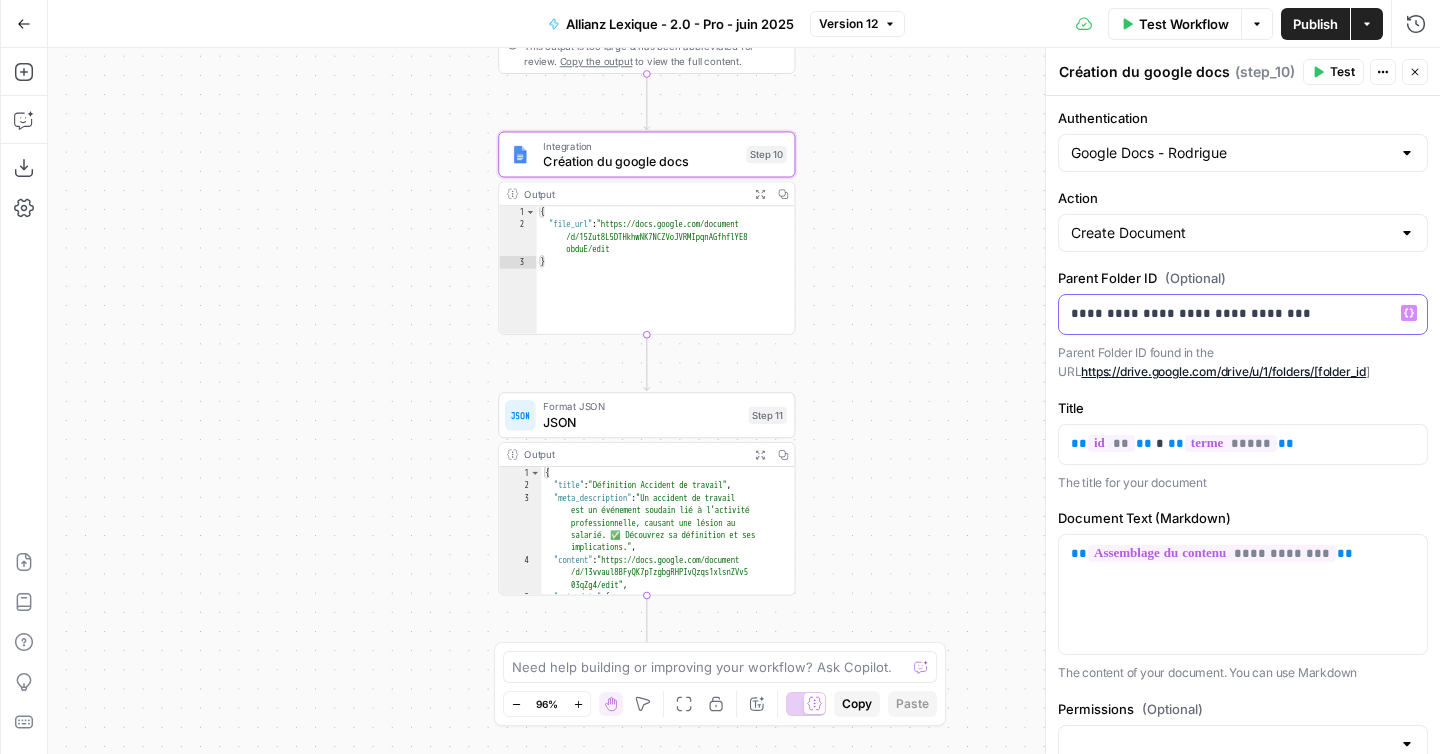click on "**********" at bounding box center [1243, 313] 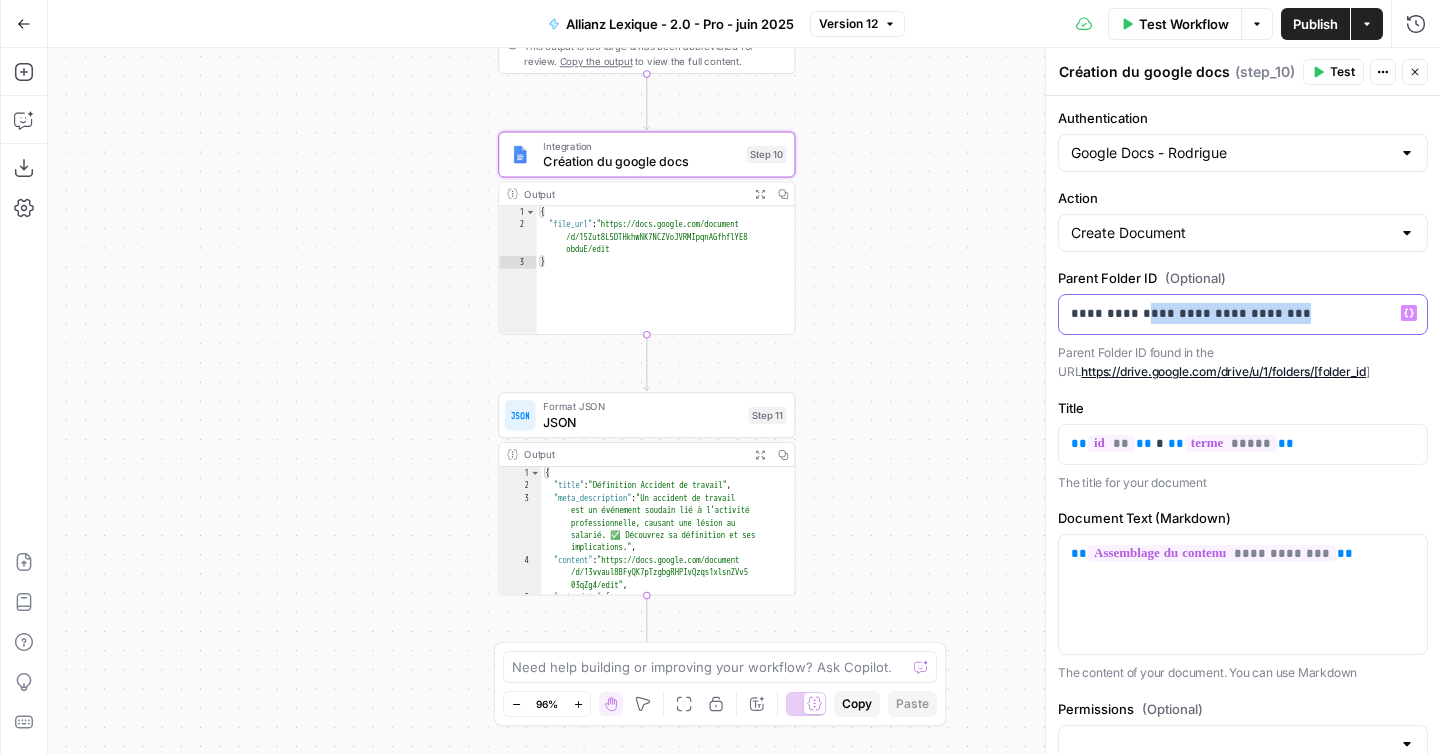click on "**********" at bounding box center [1243, 313] 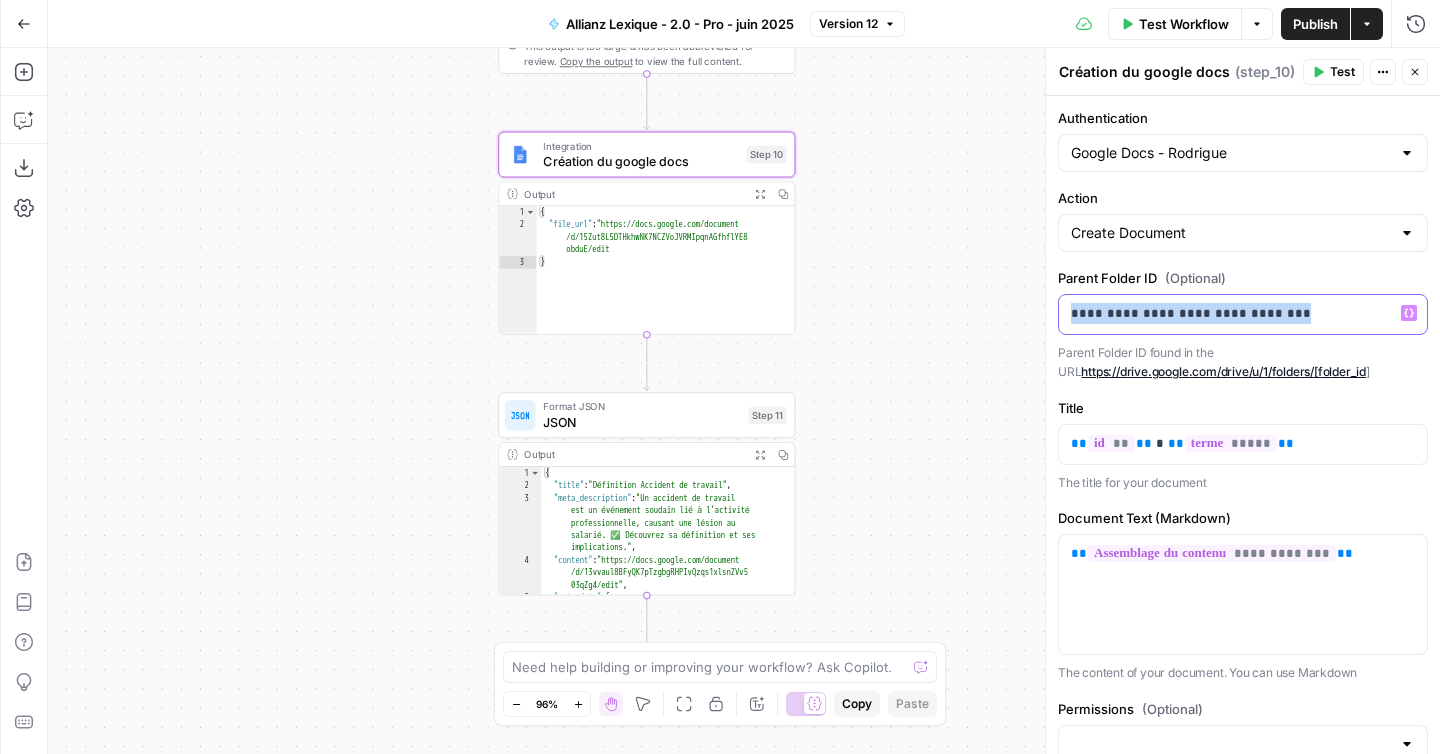 click on "**********" at bounding box center [1243, 313] 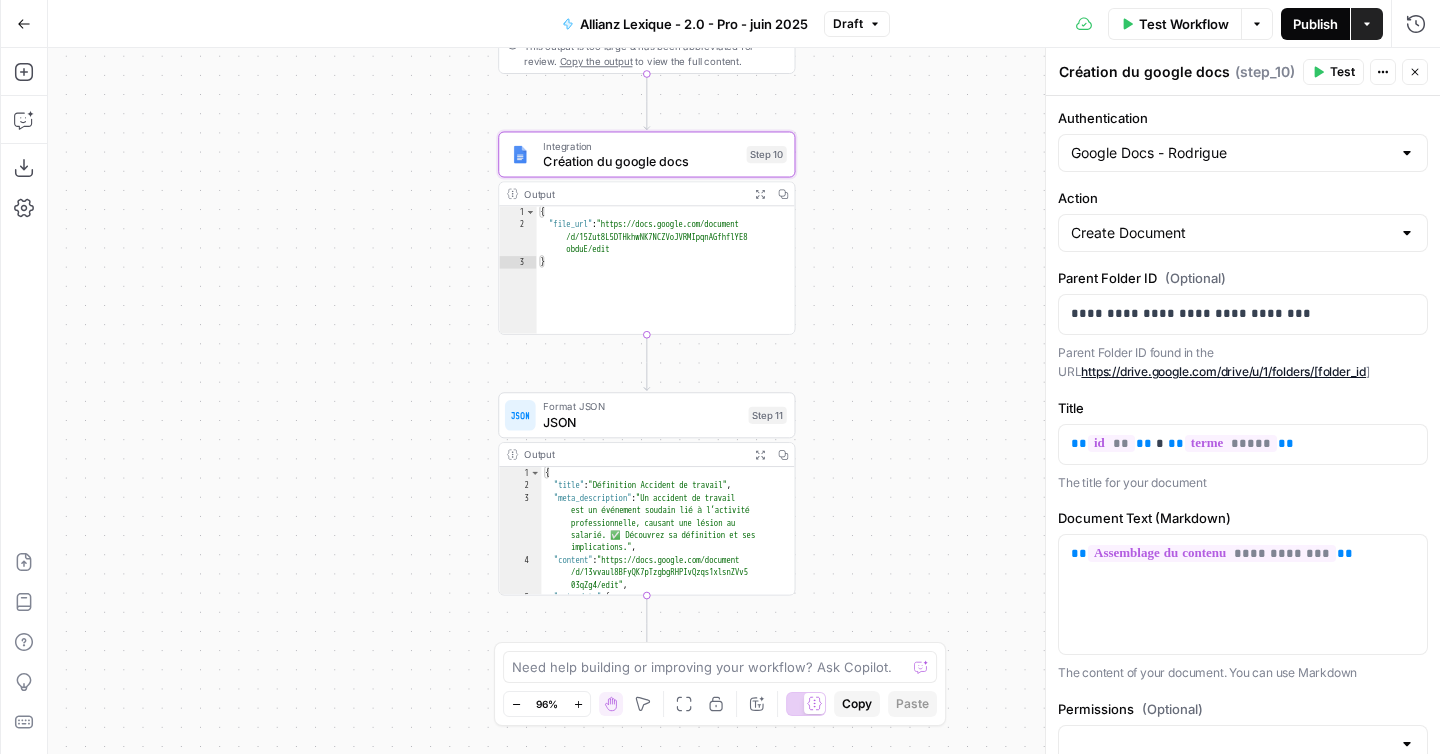 click on "Publish" at bounding box center (1315, 24) 